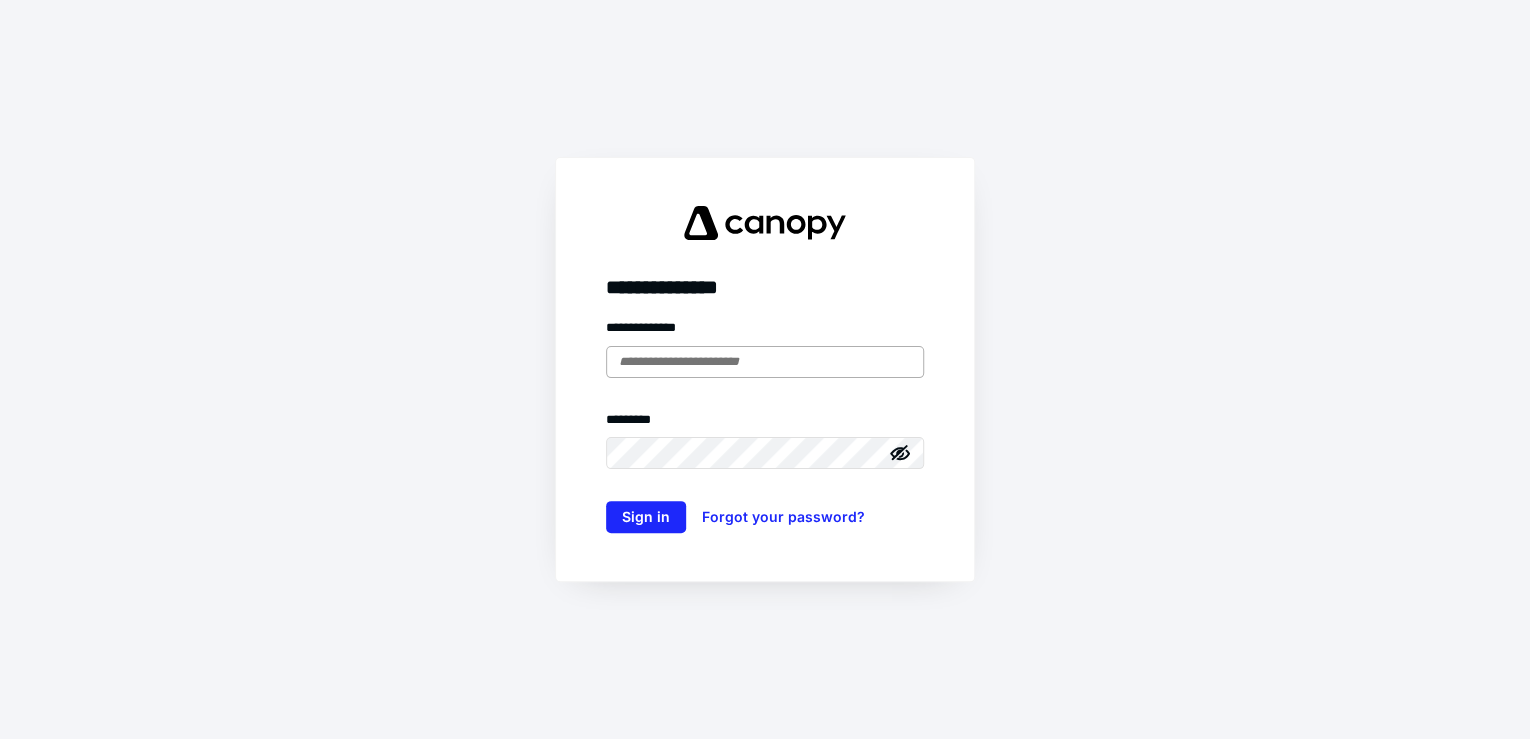scroll, scrollTop: 0, scrollLeft: 0, axis: both 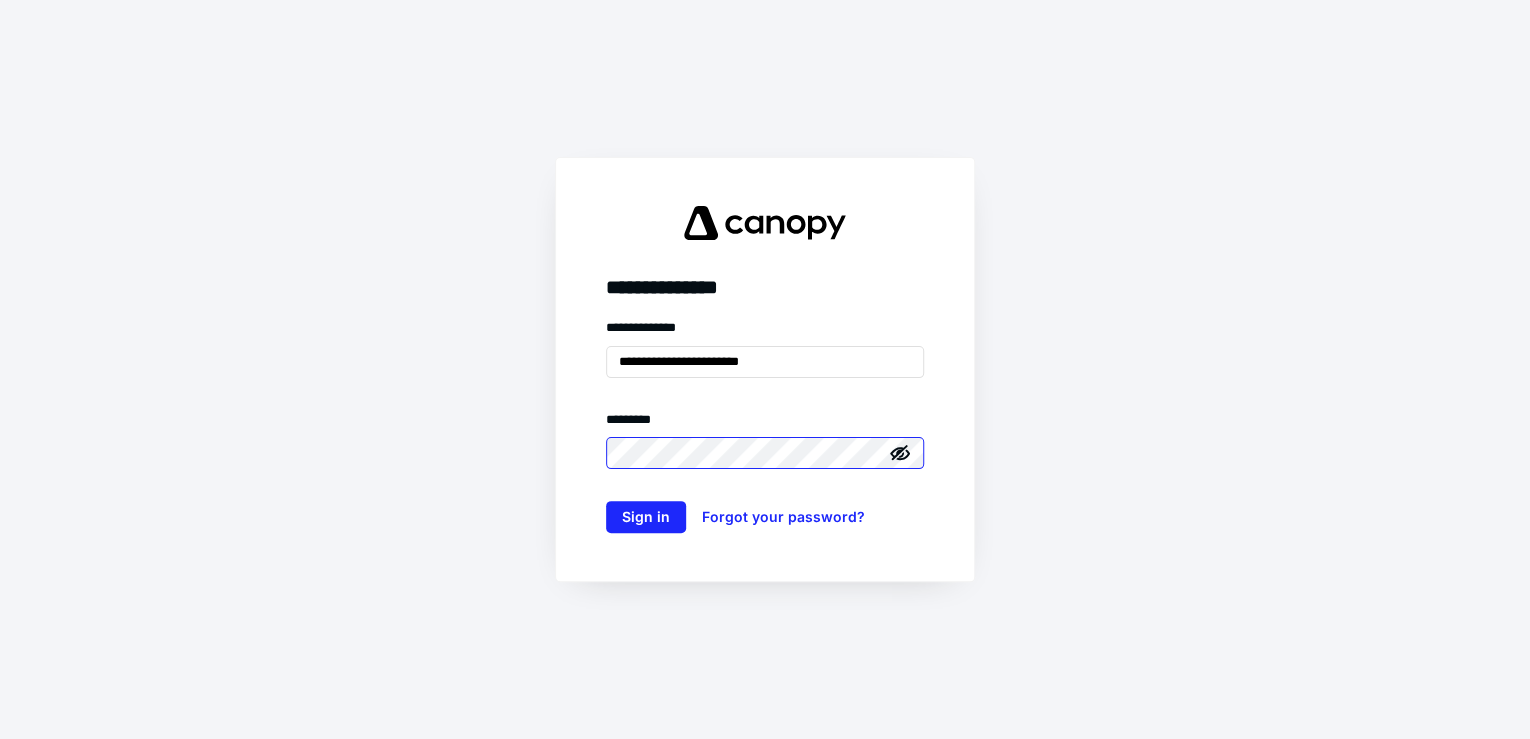 click on "Sign in" at bounding box center [646, 517] 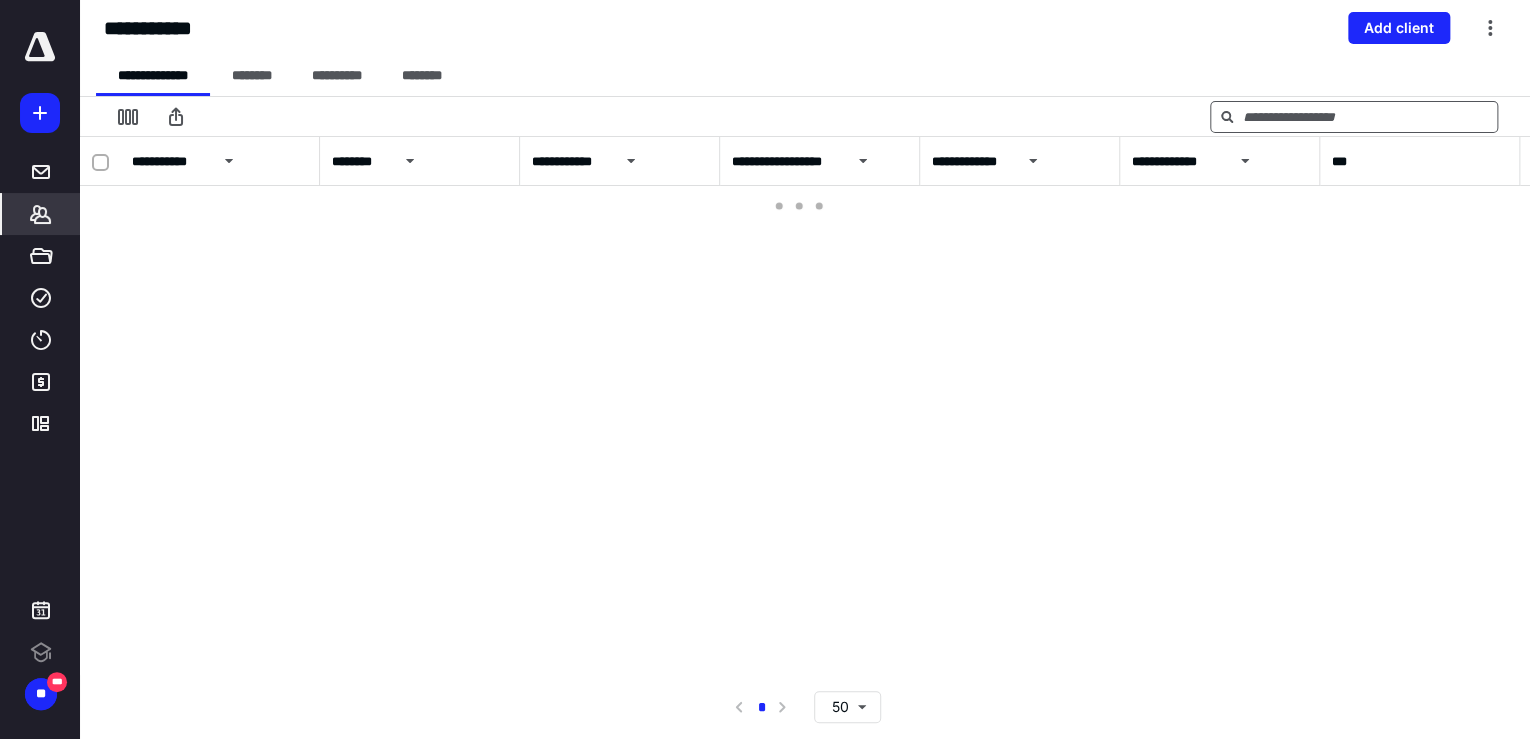 scroll, scrollTop: 0, scrollLeft: 0, axis: both 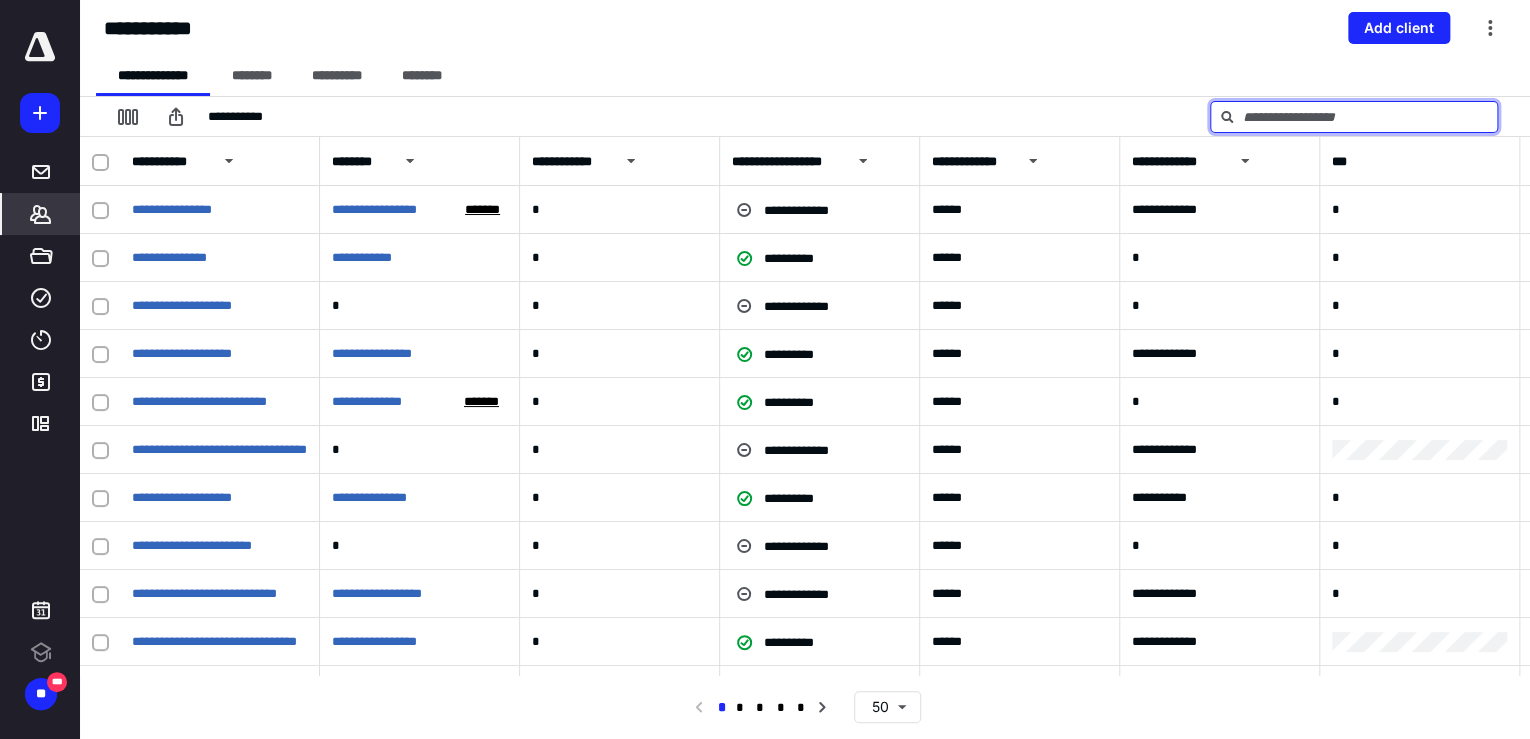 click at bounding box center [1354, 117] 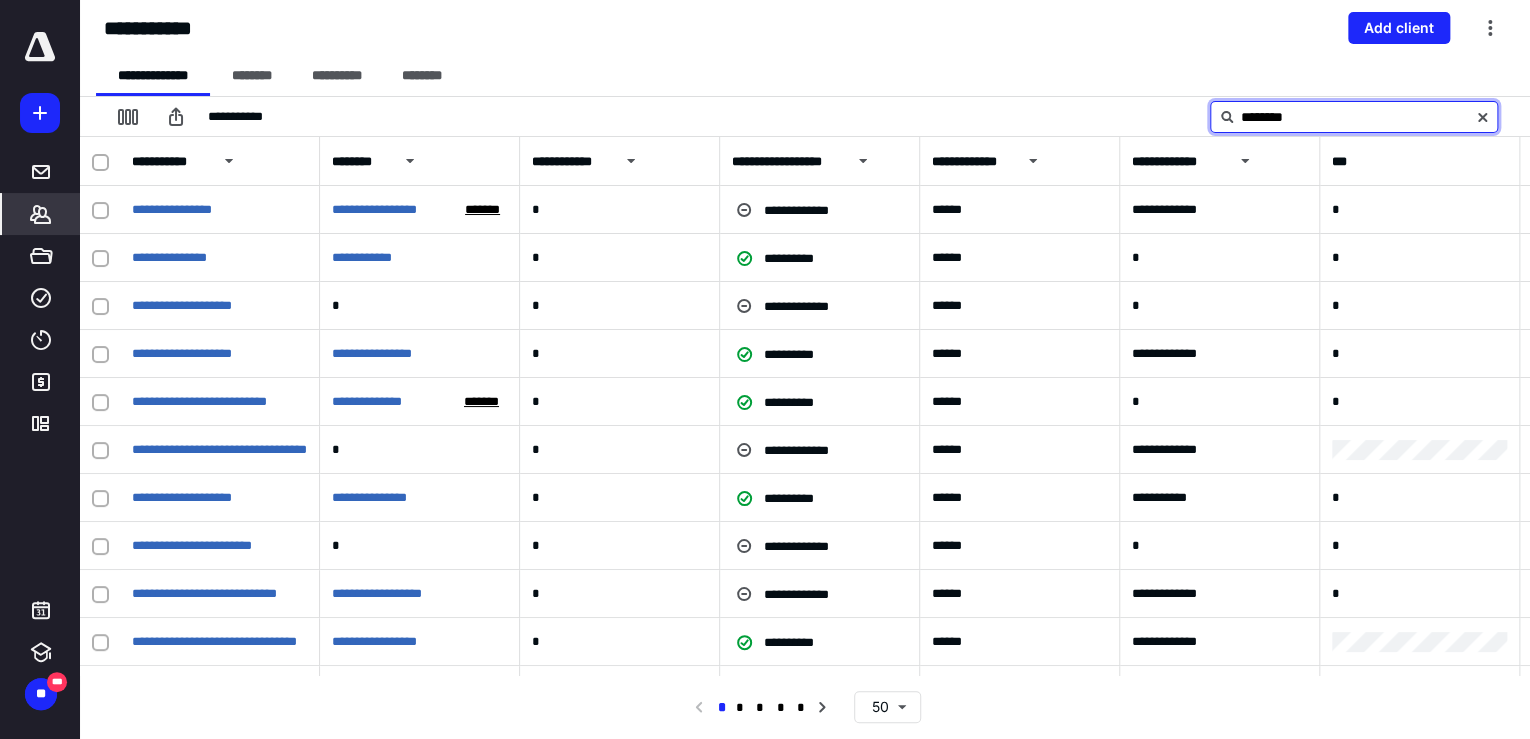type on "********" 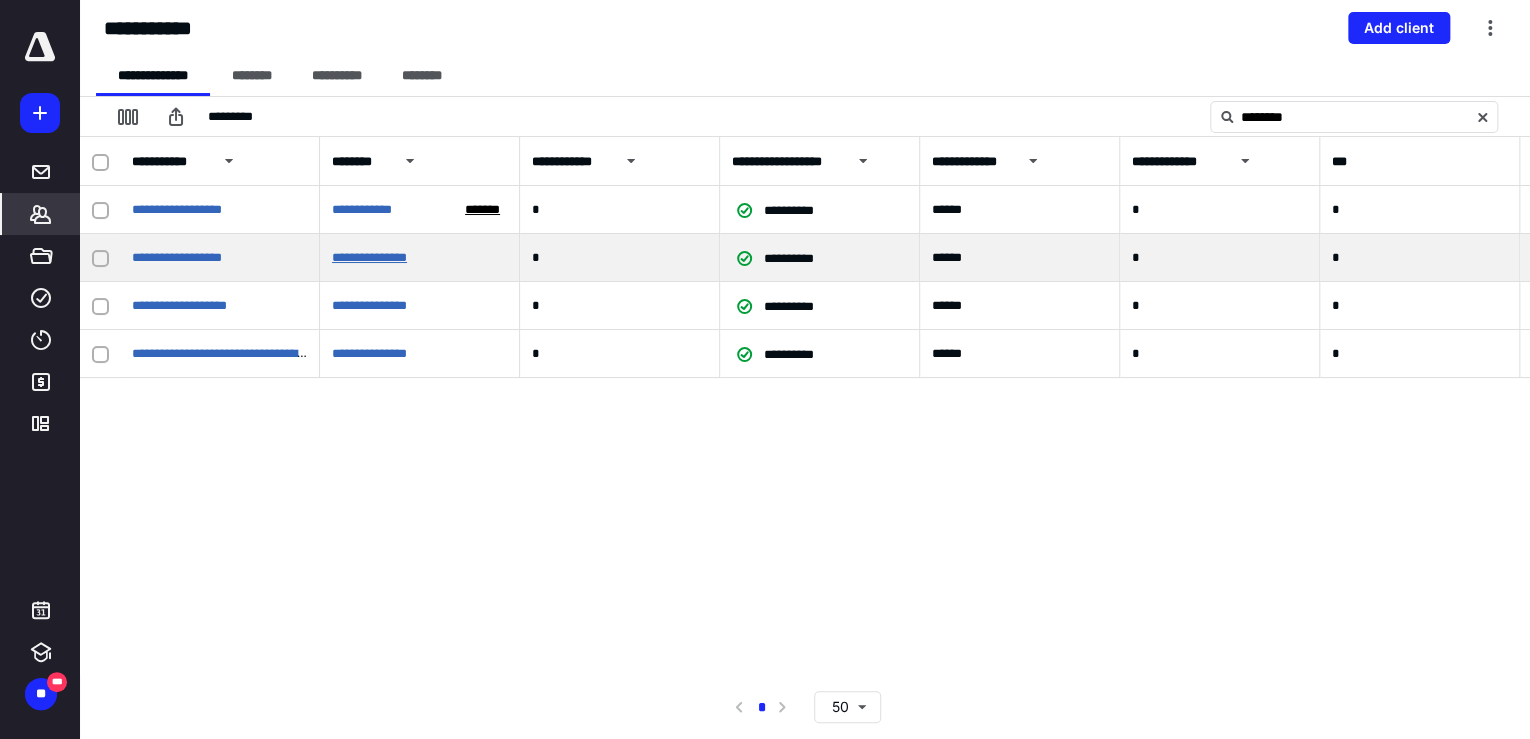 click on "**********" at bounding box center (369, 257) 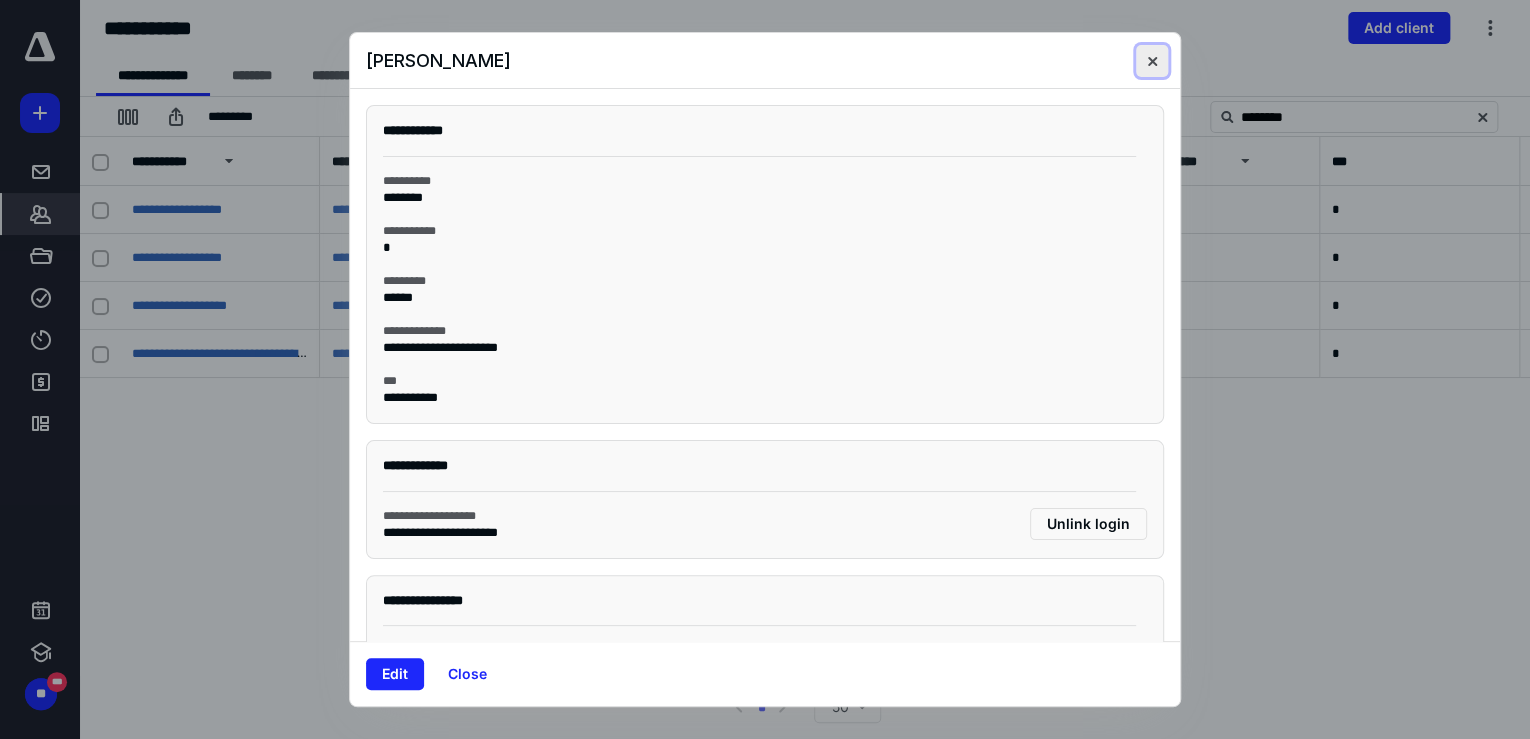 click at bounding box center [1152, 61] 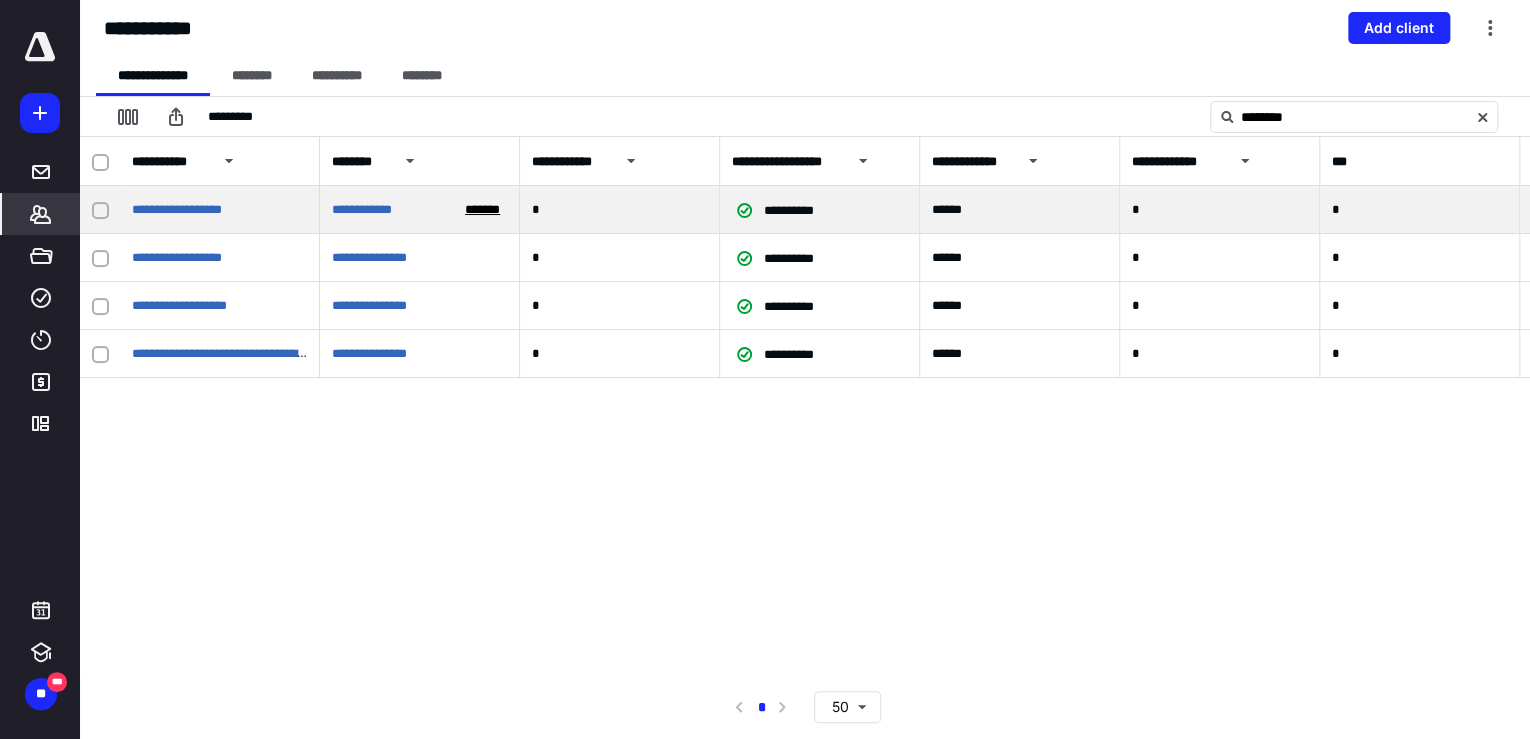 click on "**********" at bounding box center [220, 210] 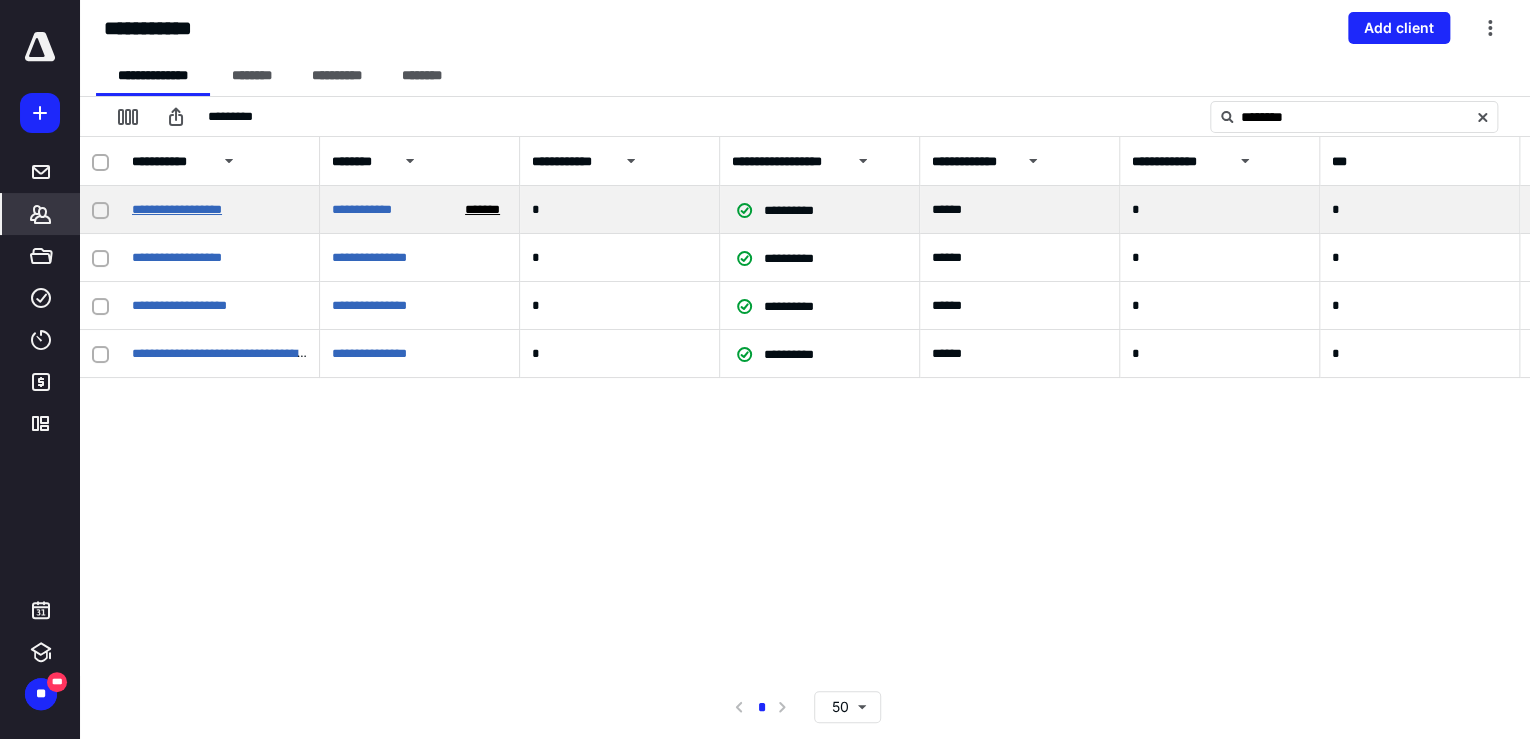 click on "**********" at bounding box center [177, 209] 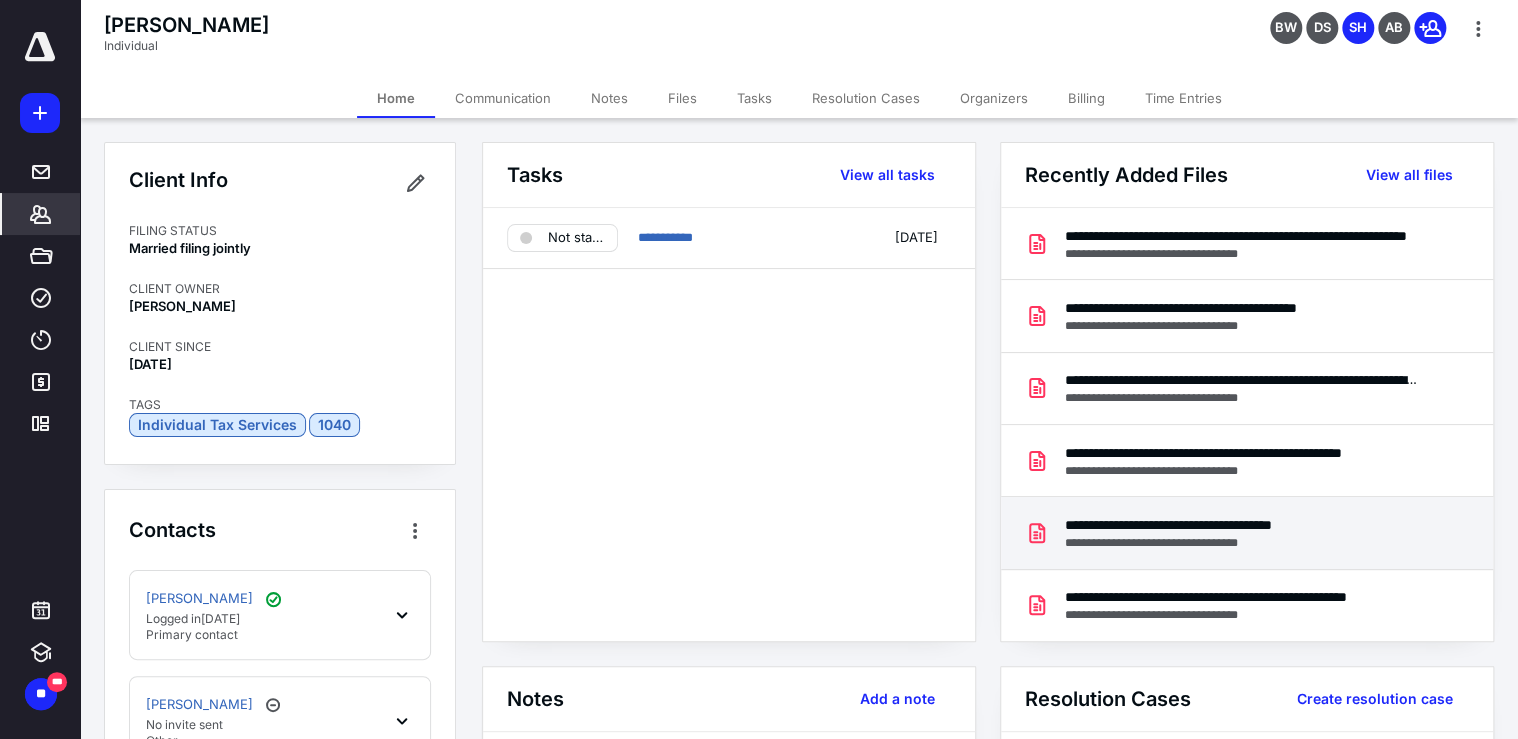click on "**********" at bounding box center [1216, 525] 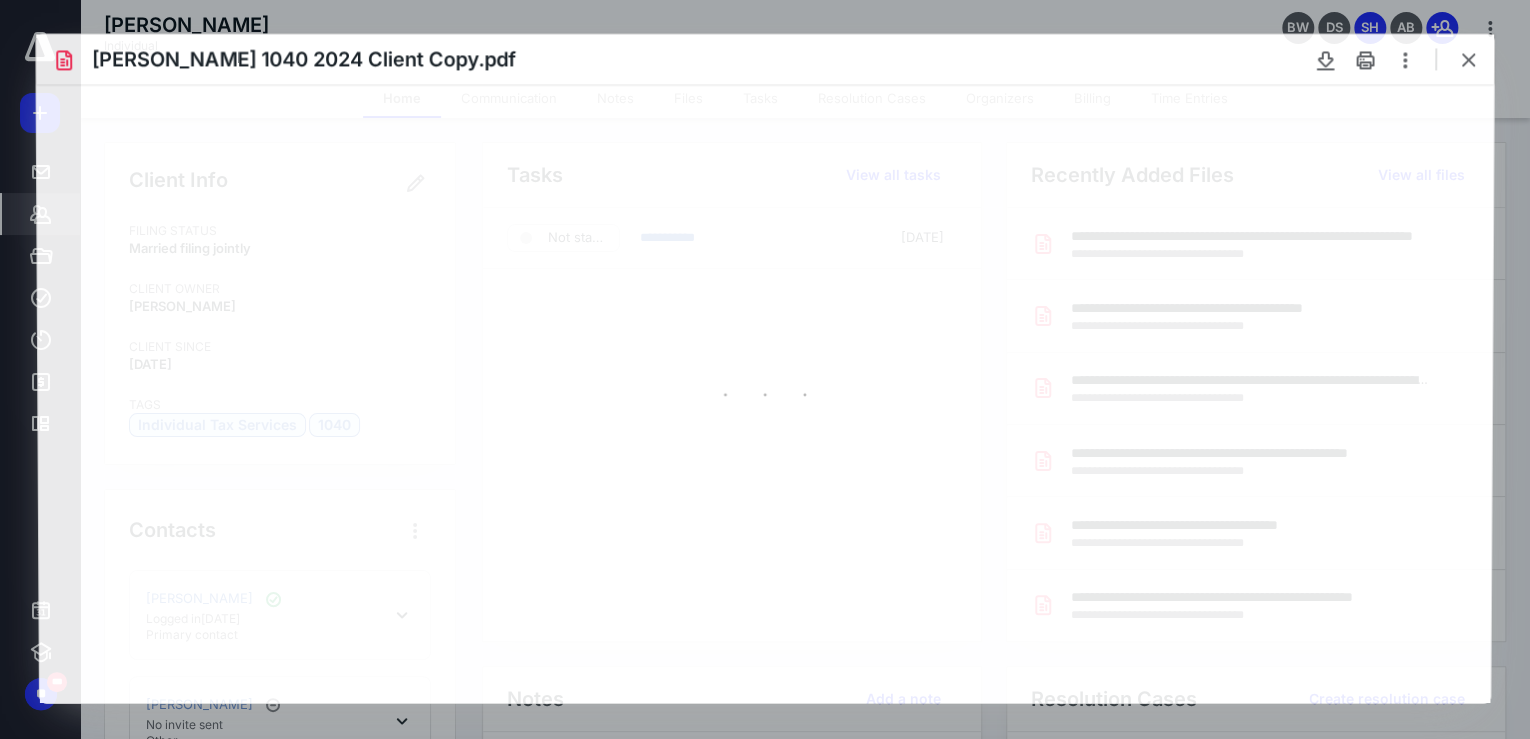 scroll, scrollTop: 0, scrollLeft: 0, axis: both 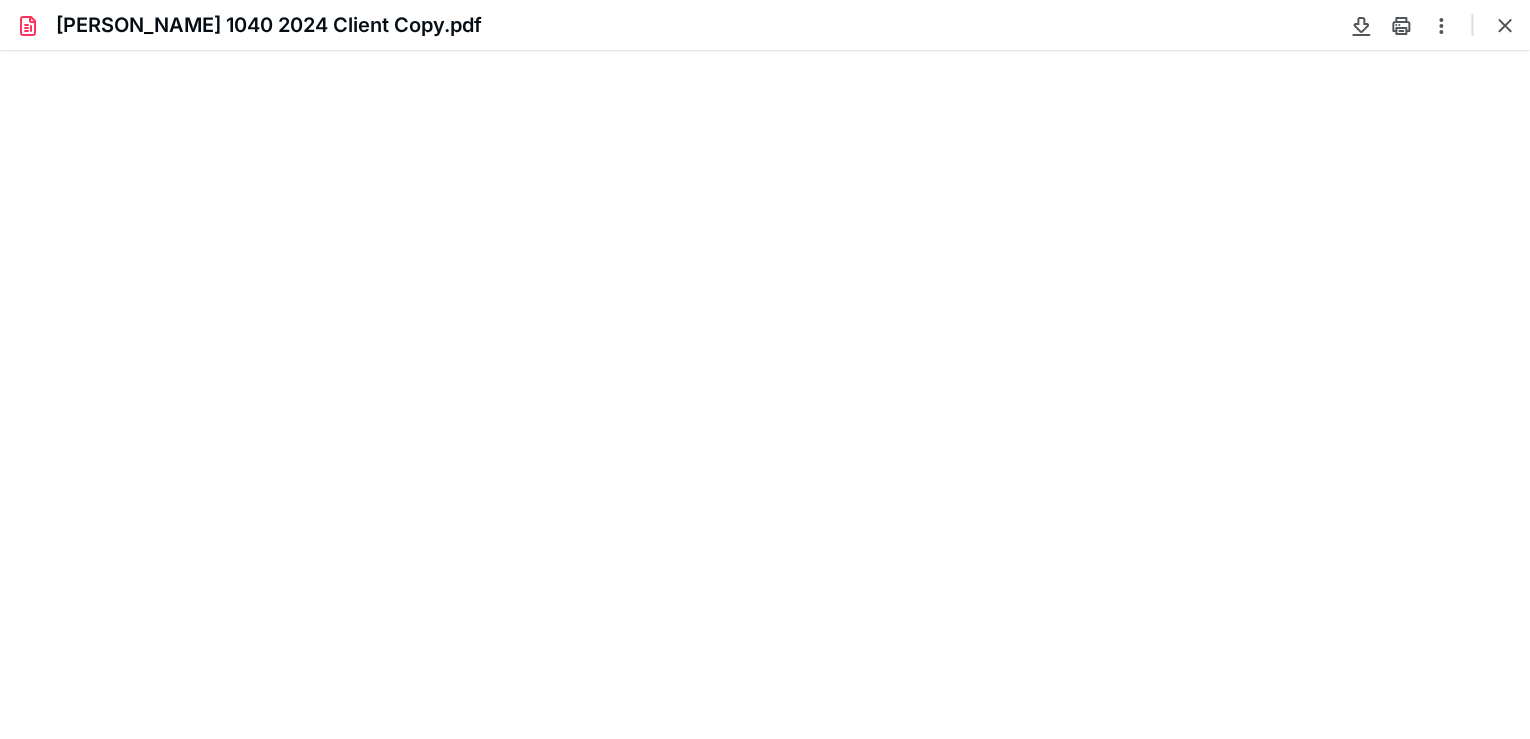 type on "245" 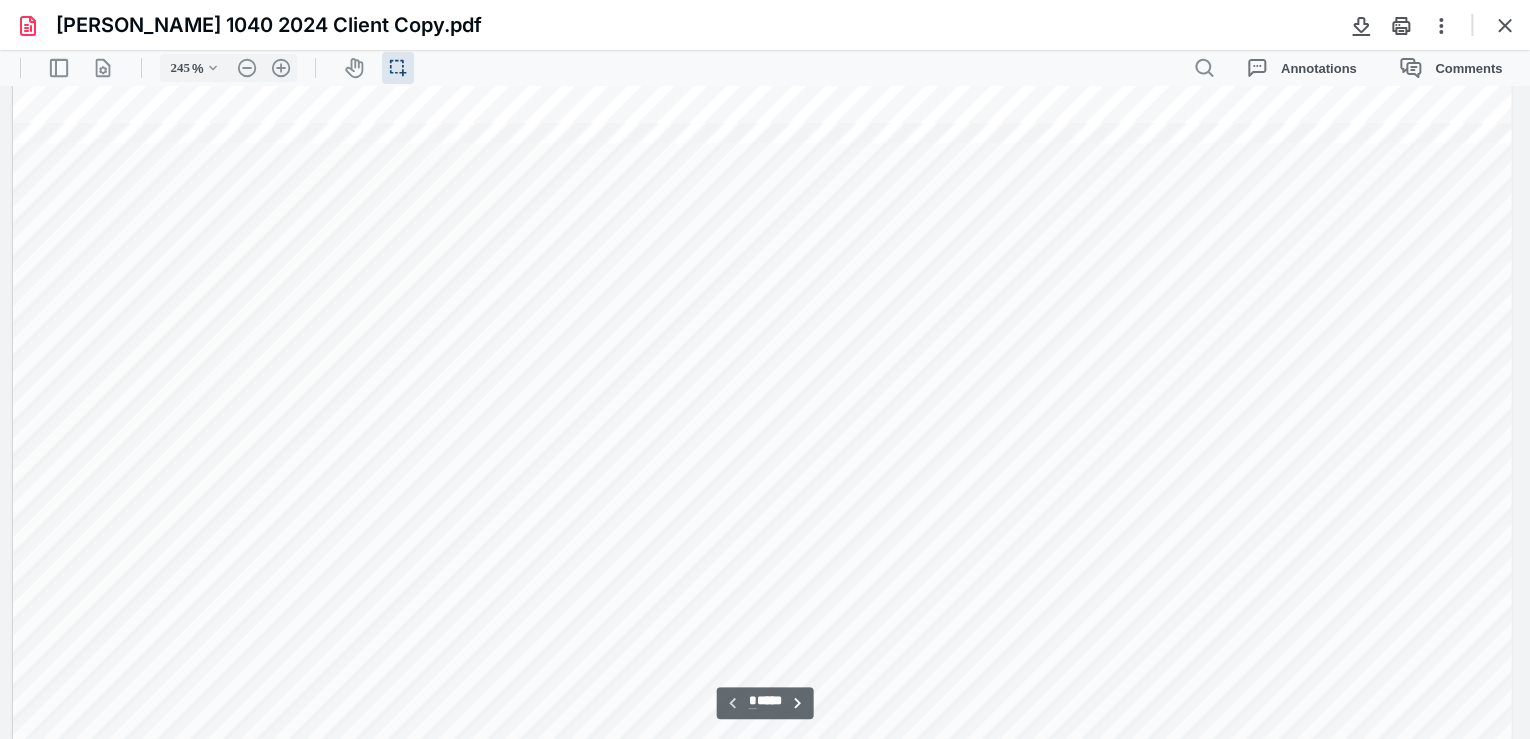 scroll, scrollTop: 366, scrollLeft: 218, axis: both 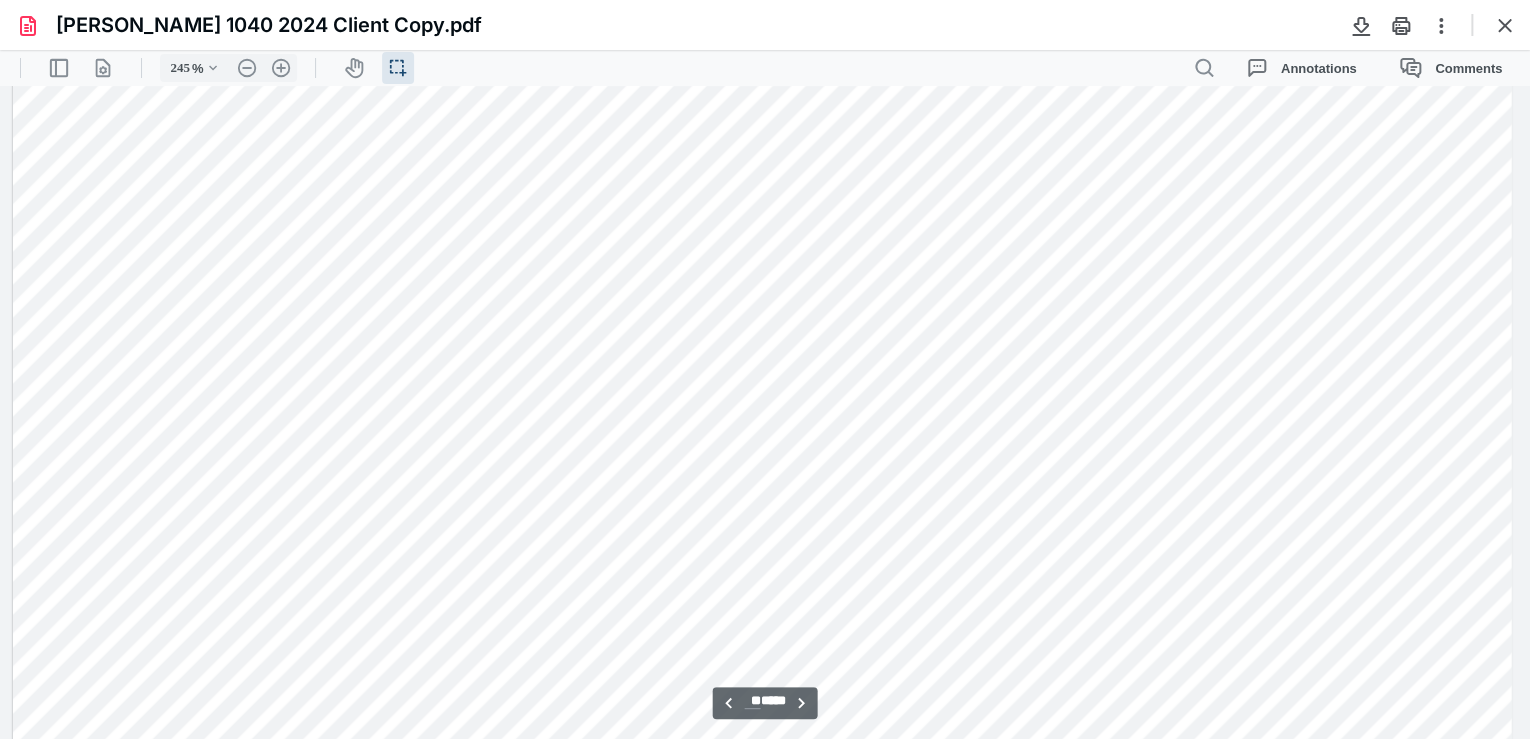 drag, startPoint x: 297, startPoint y: 397, endPoint x: 1328, endPoint y: 592, distance: 1049.2788 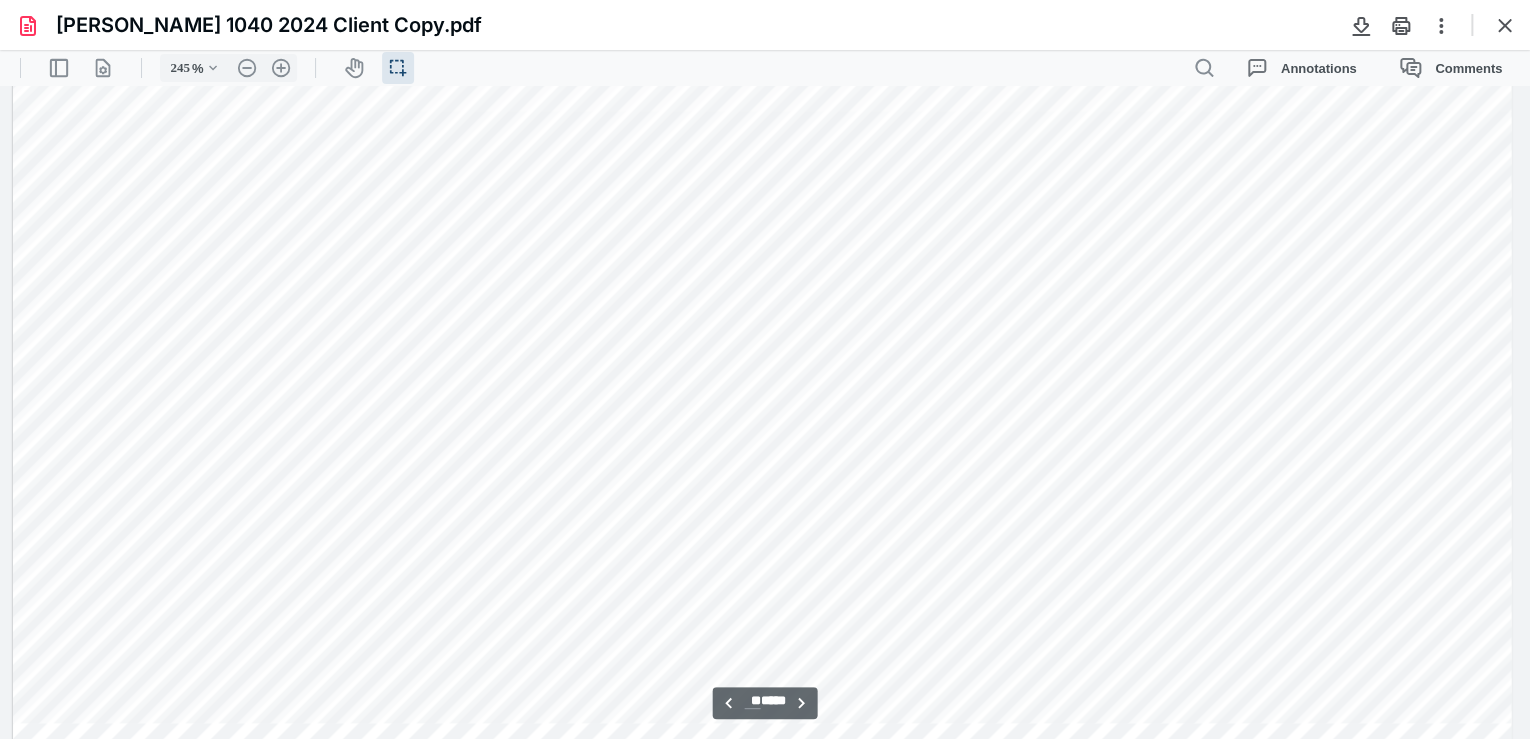scroll, scrollTop: 24131, scrollLeft: 218, axis: both 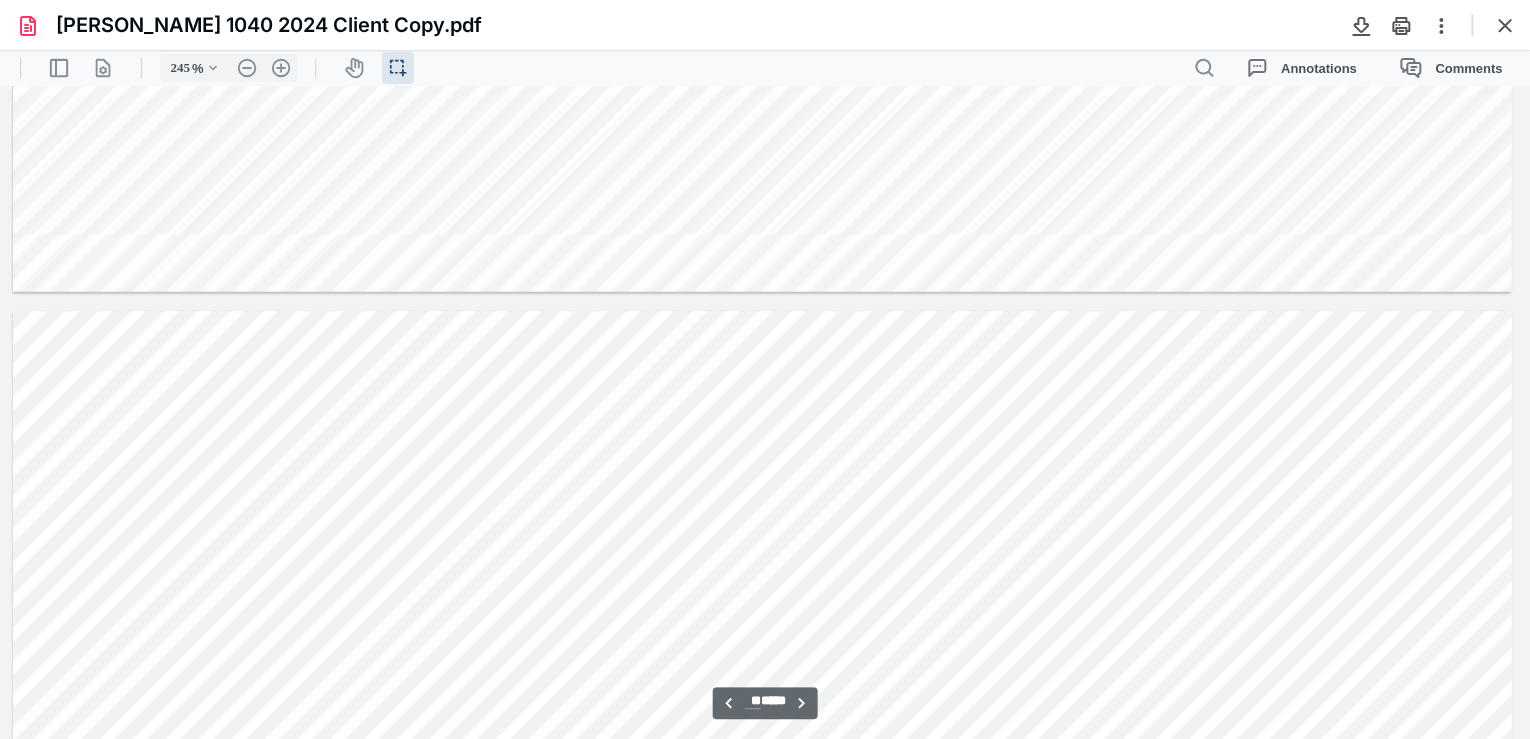 type on "**" 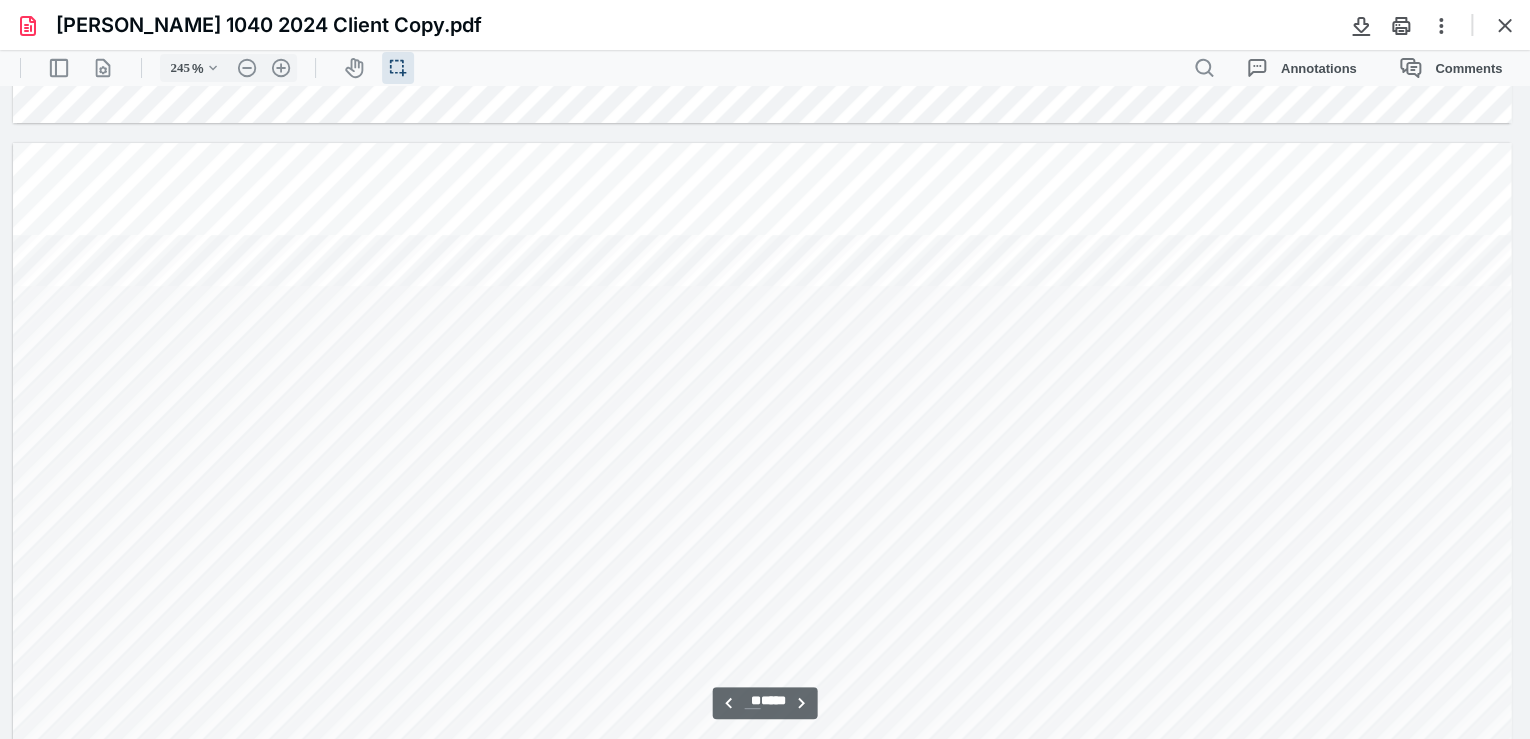 scroll, scrollTop: 122388, scrollLeft: 218, axis: both 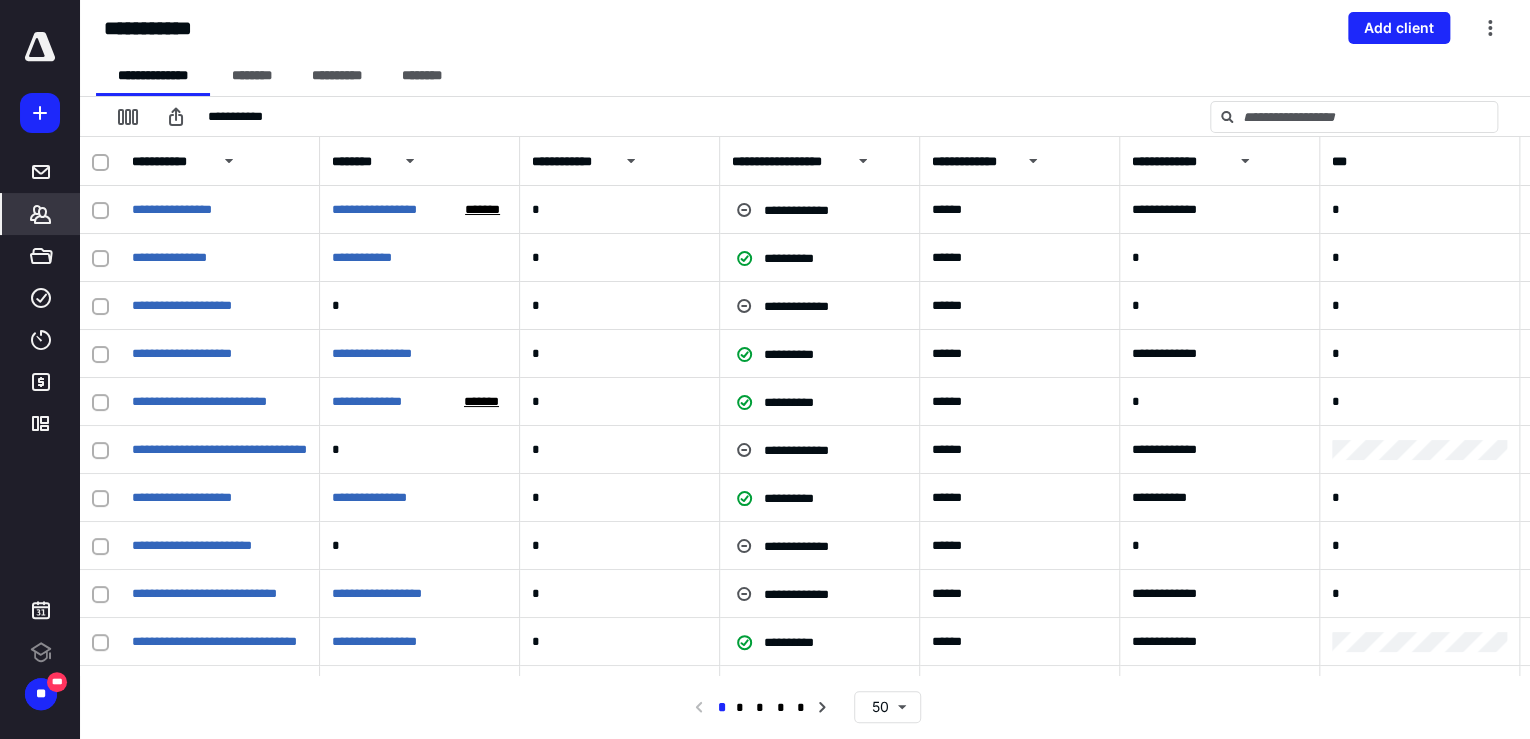 click on "**********" at bounding box center [1220, 161] 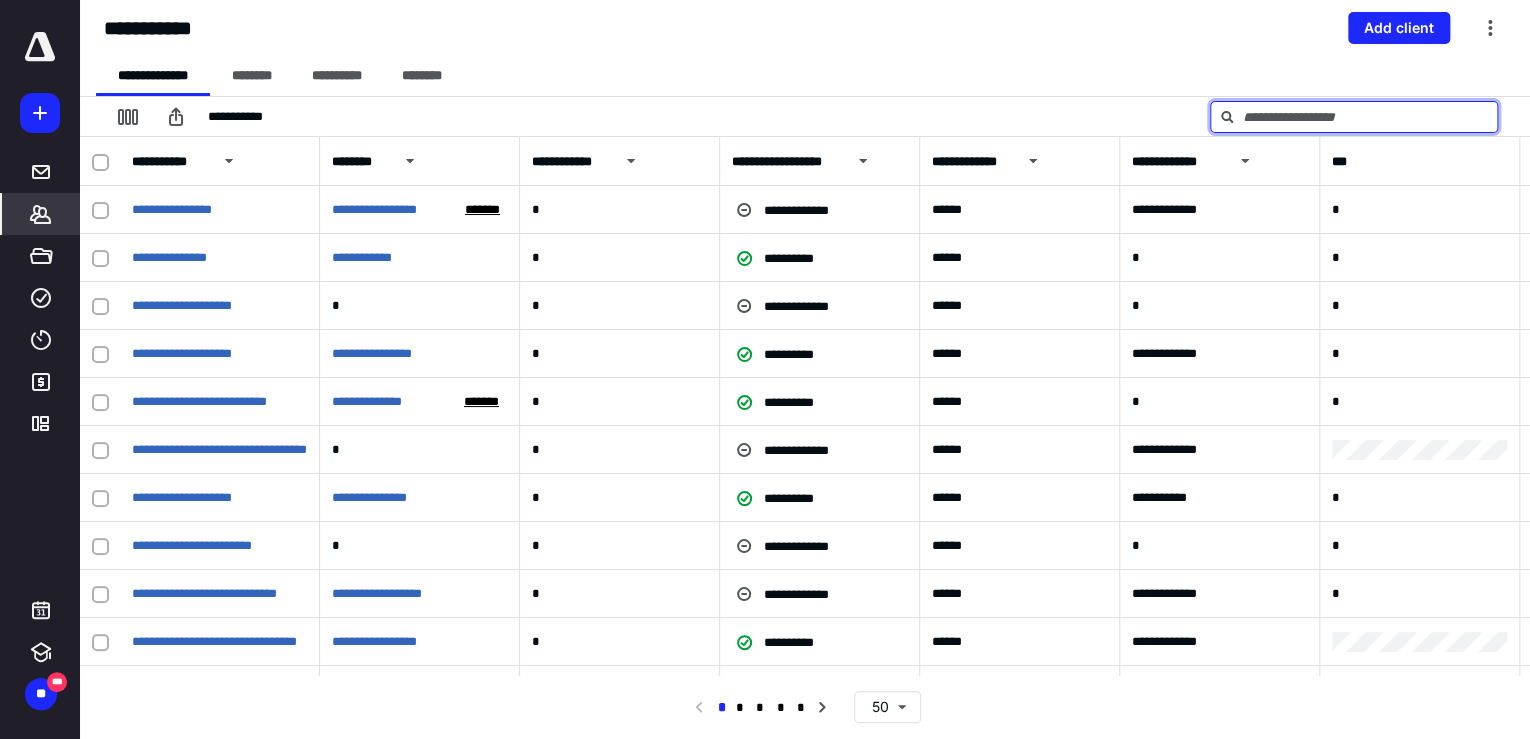 click at bounding box center (1354, 117) 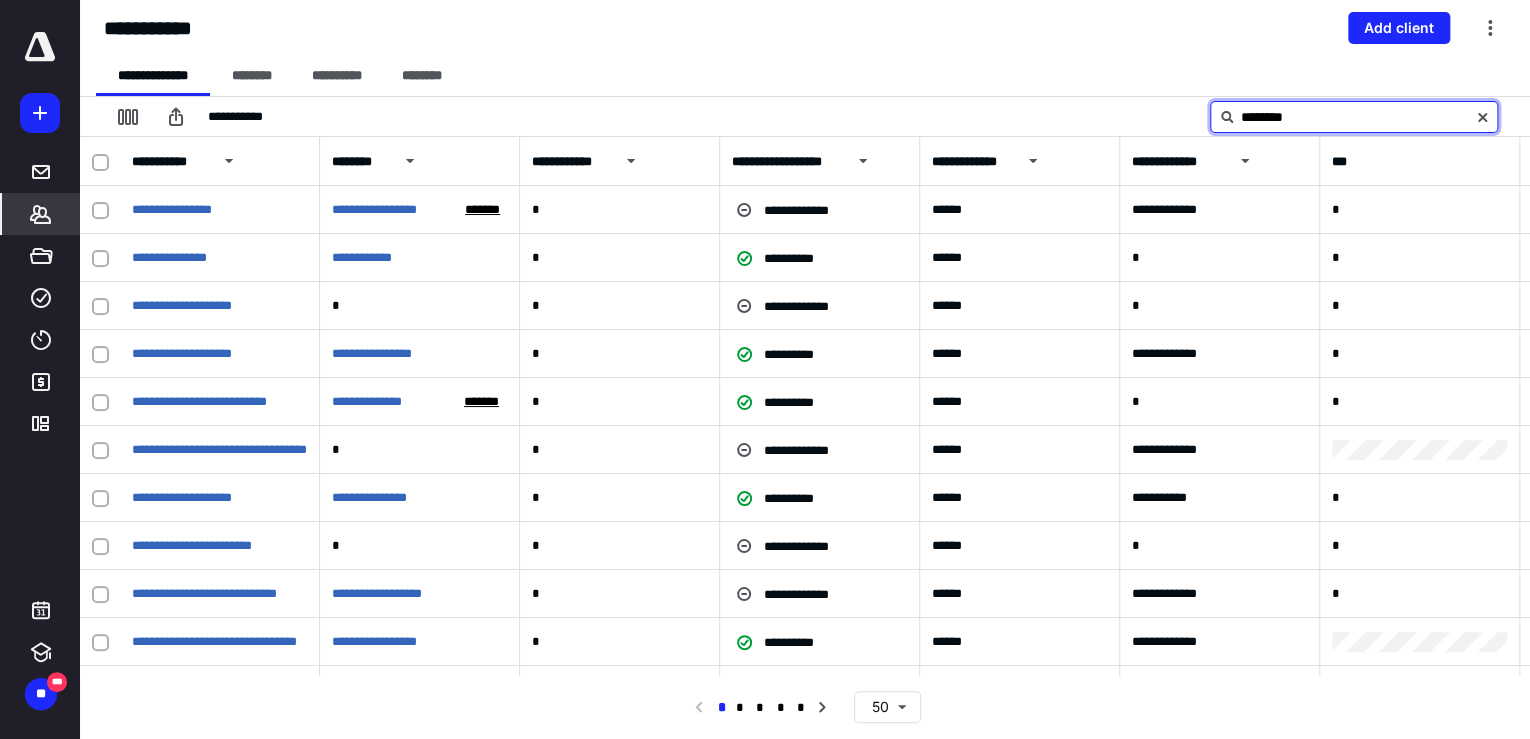 type on "********" 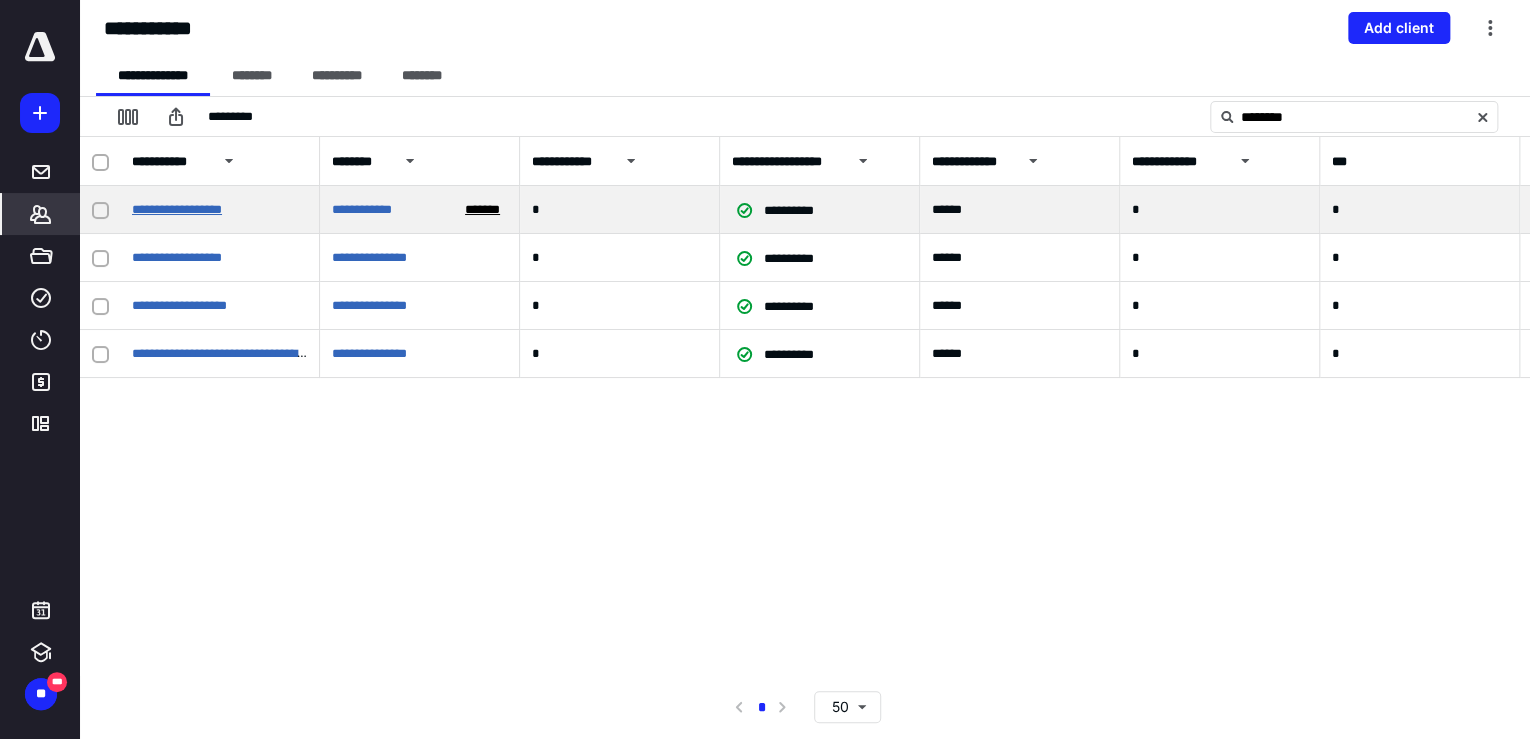 click on "**********" at bounding box center [177, 209] 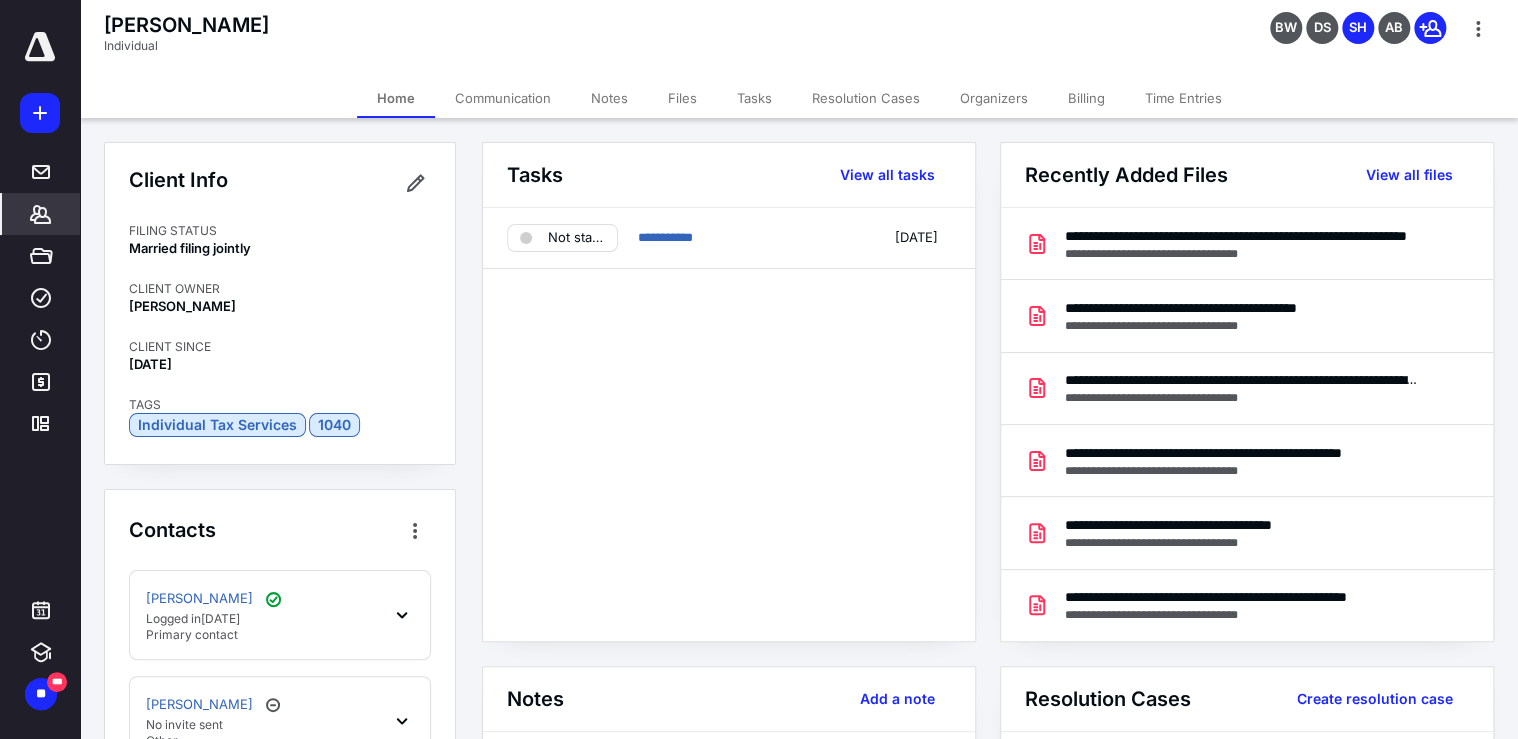 click on "Files" at bounding box center [682, 98] 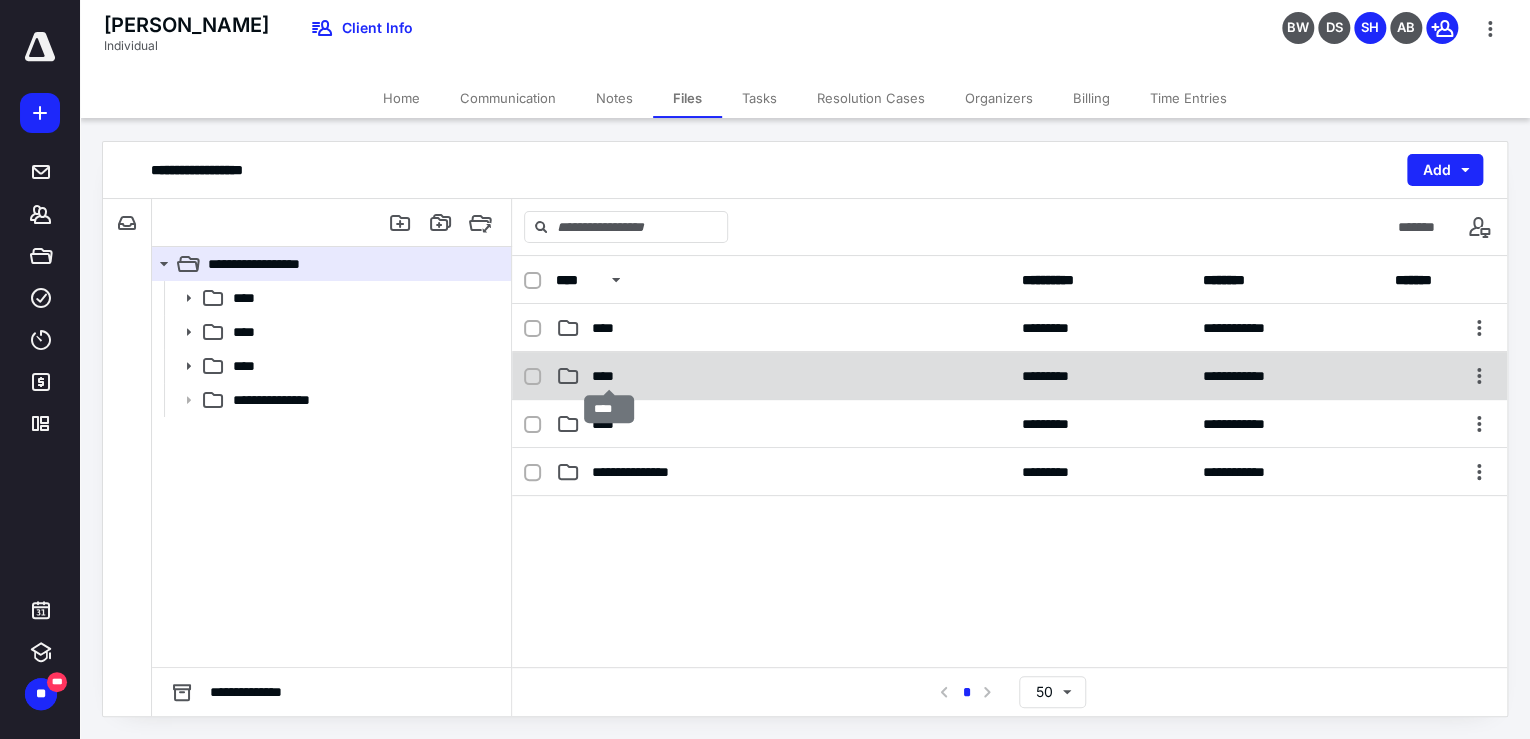click on "****" at bounding box center [609, 376] 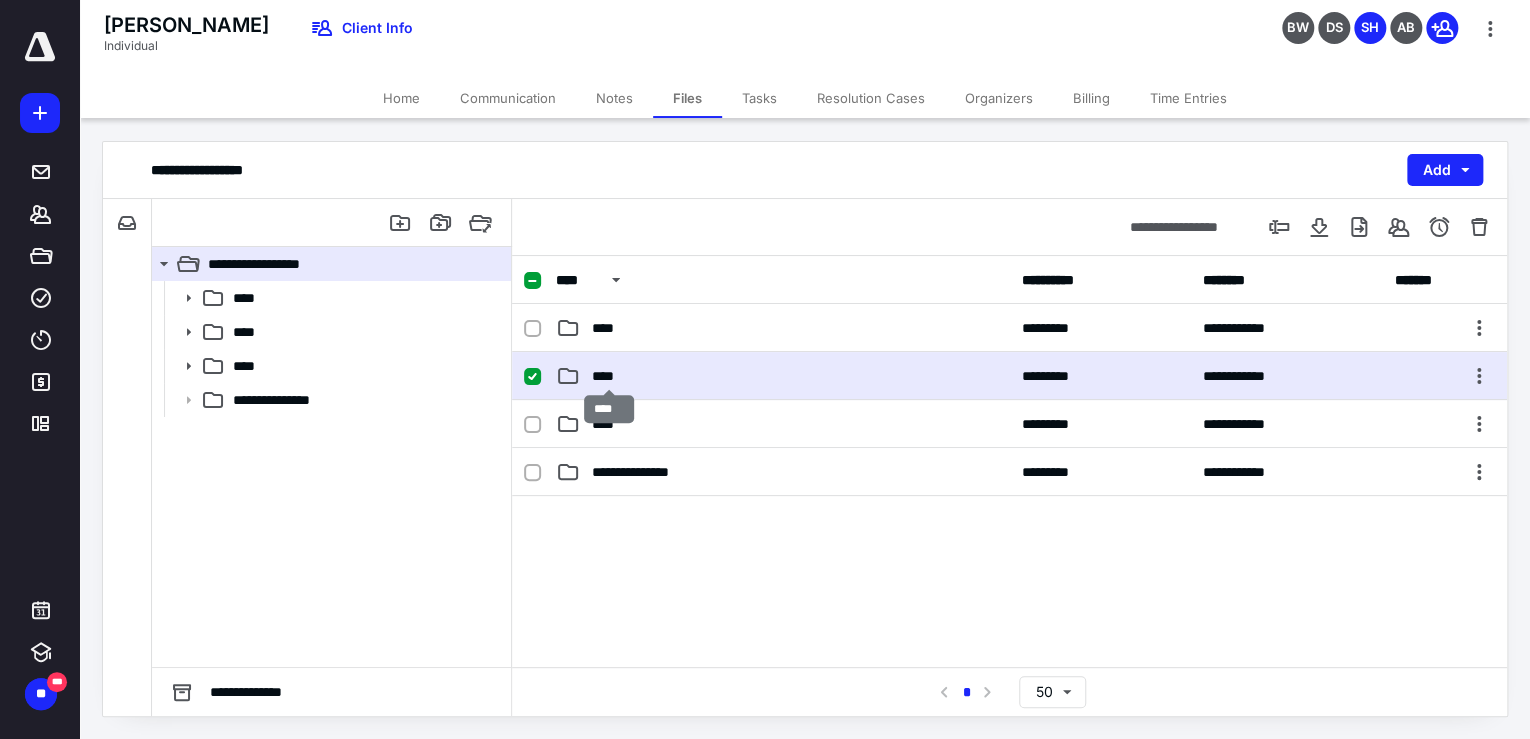 click on "****" at bounding box center [609, 376] 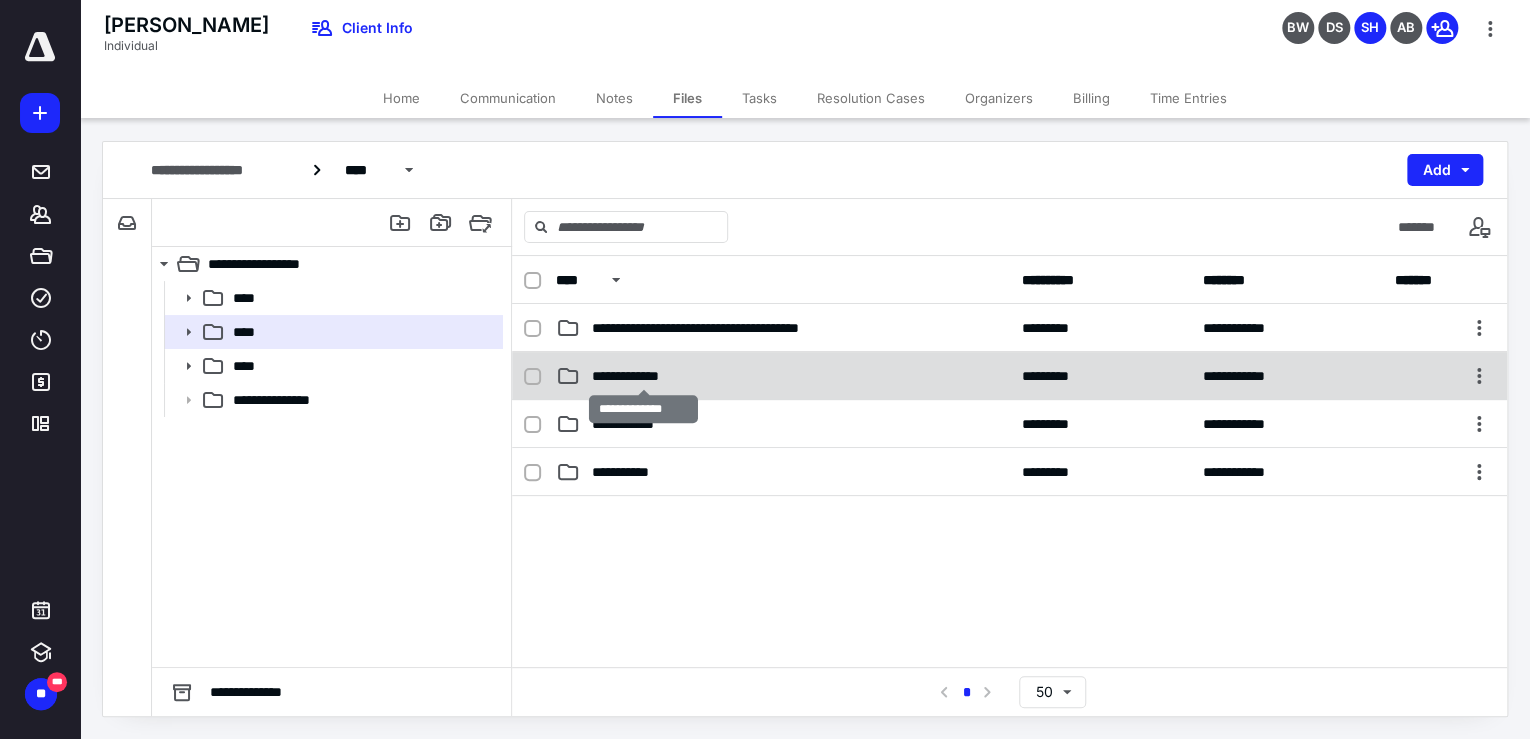 click on "**********" at bounding box center [643, 376] 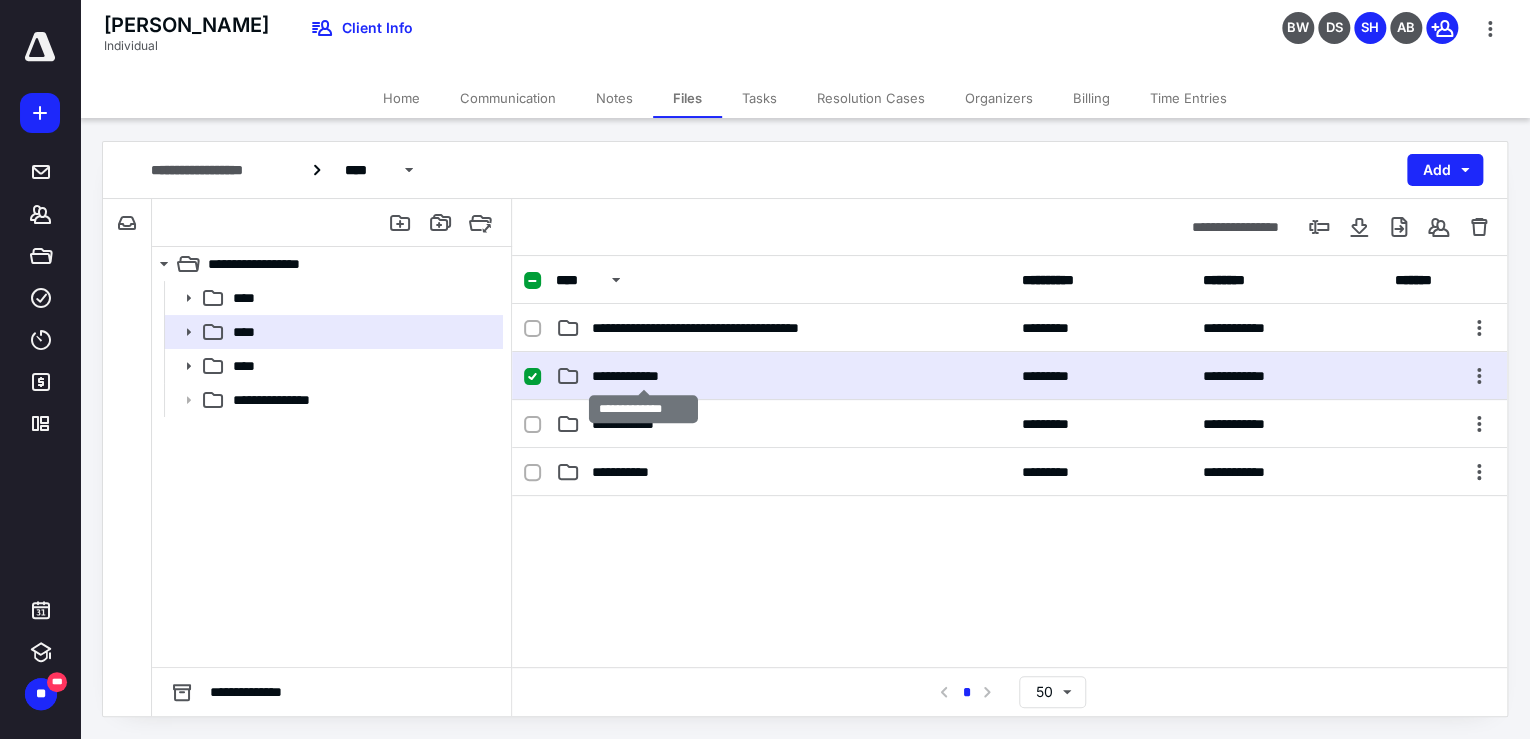 click on "**********" at bounding box center (643, 376) 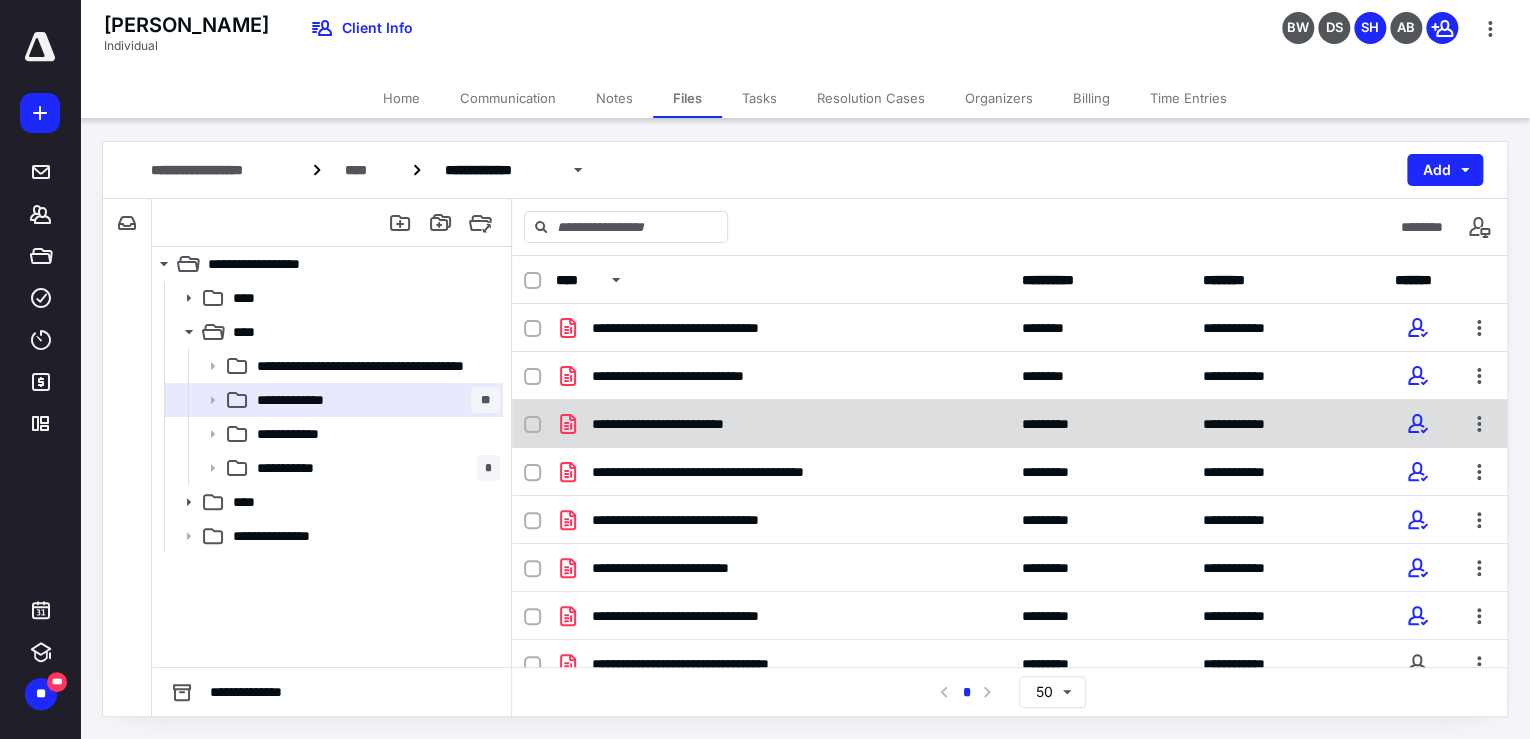 scroll, scrollTop: 209, scrollLeft: 0, axis: vertical 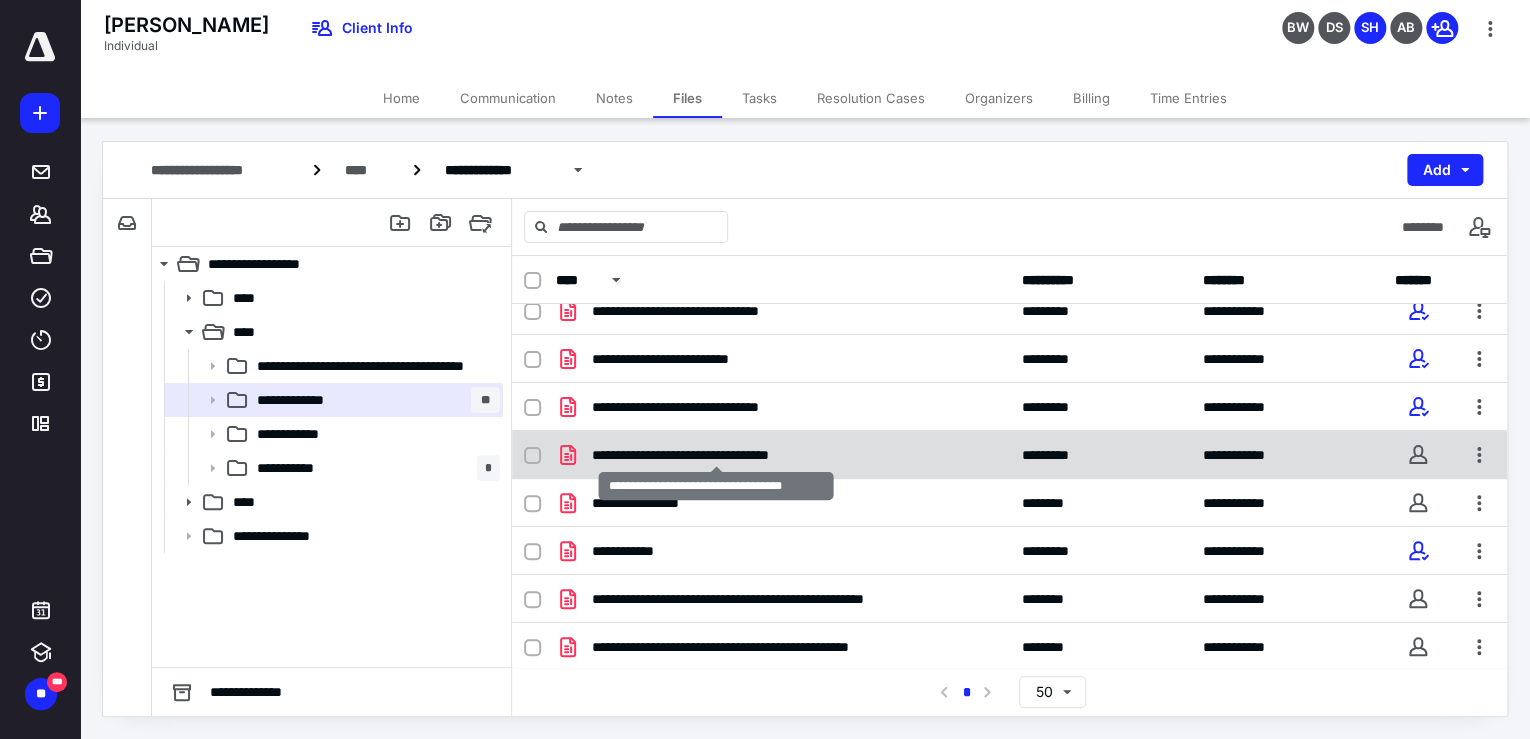 click on "**********" at bounding box center (716, 455) 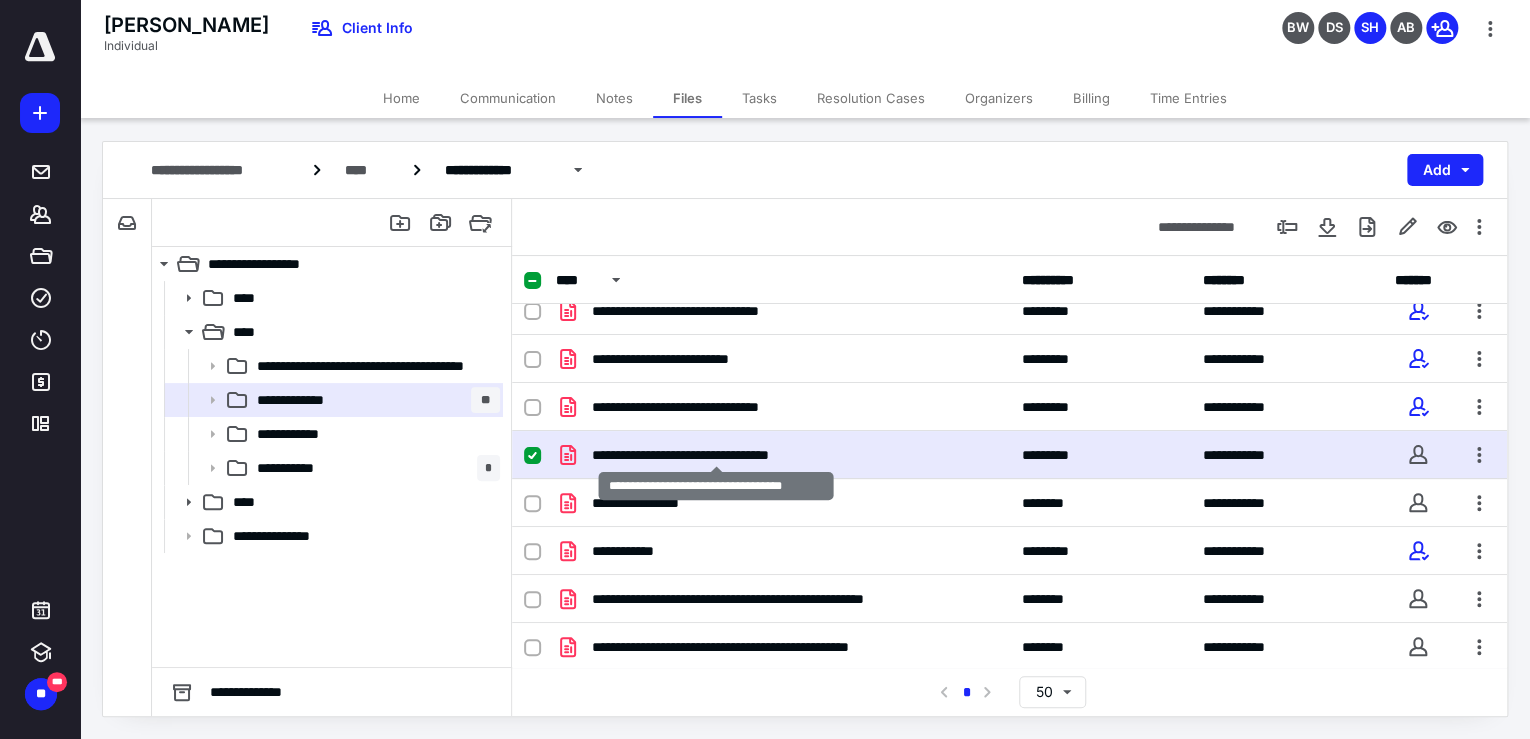 click on "**********" at bounding box center (716, 455) 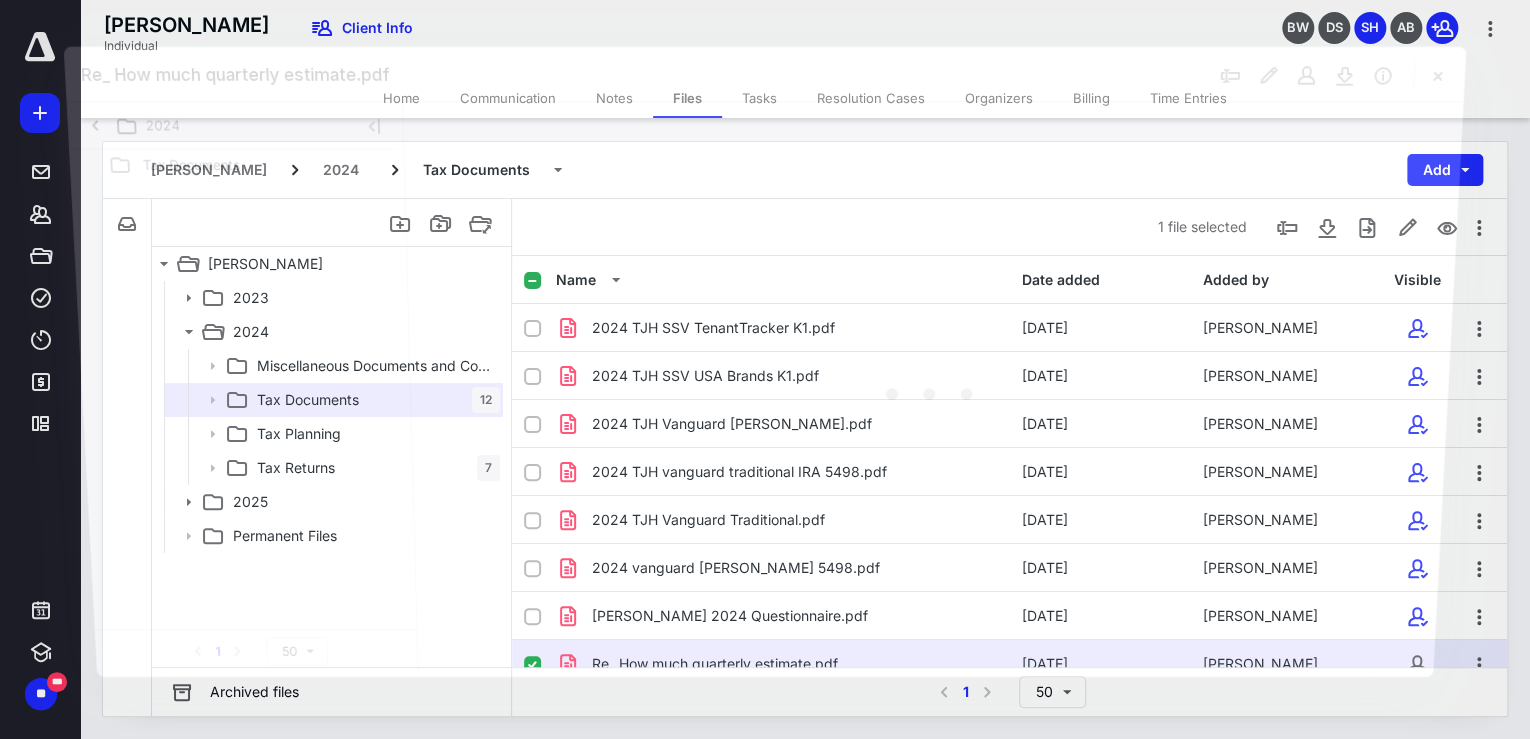 scroll, scrollTop: 209, scrollLeft: 0, axis: vertical 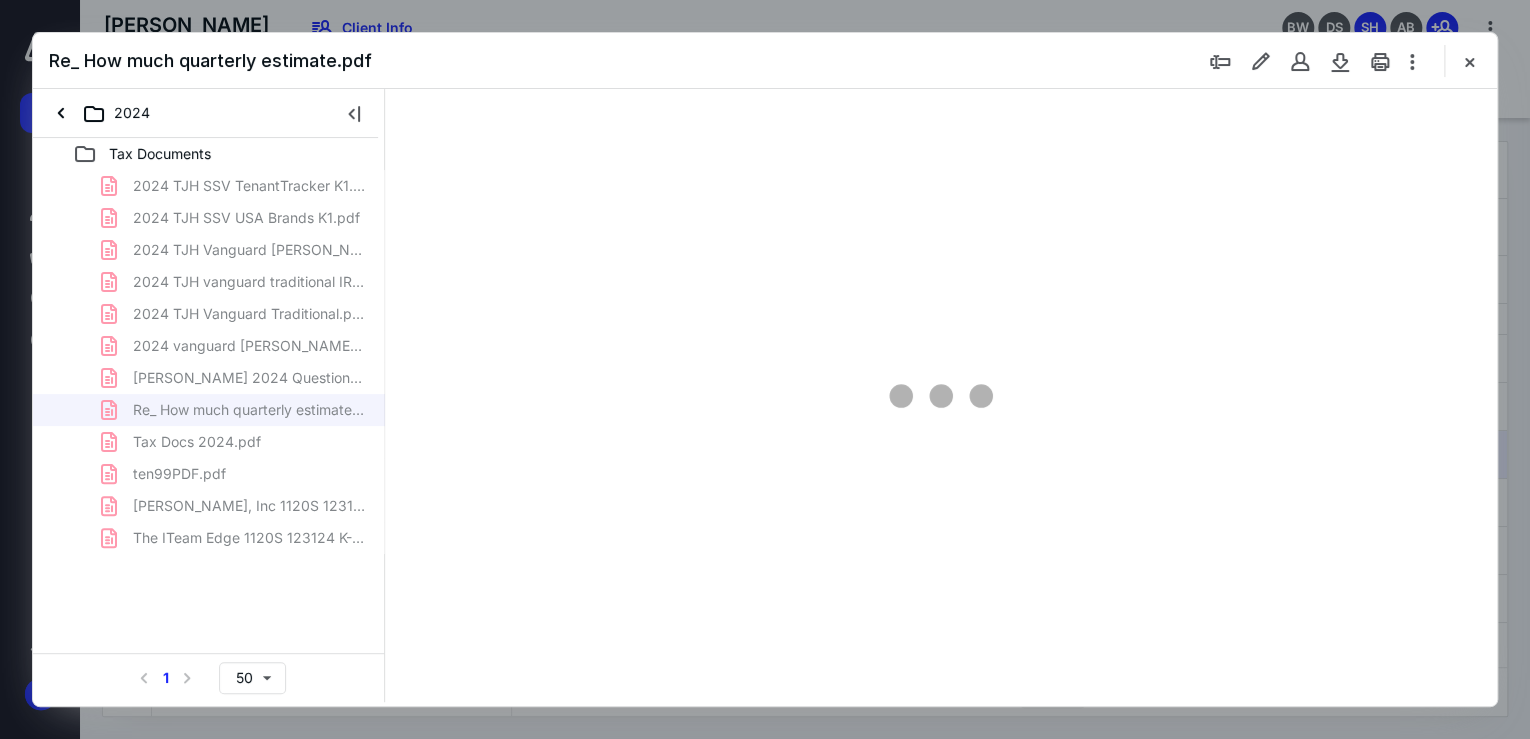 type on "177" 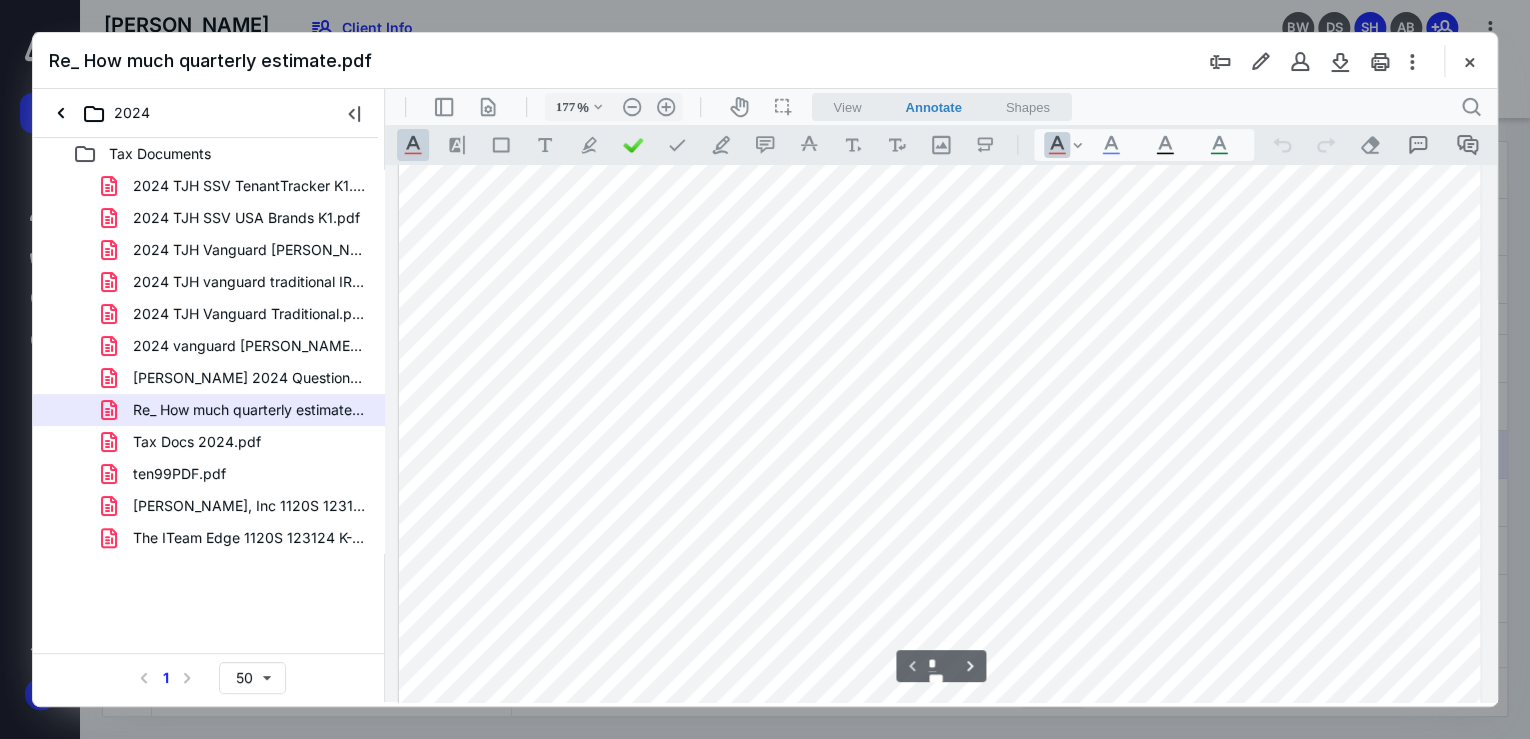 type on "*" 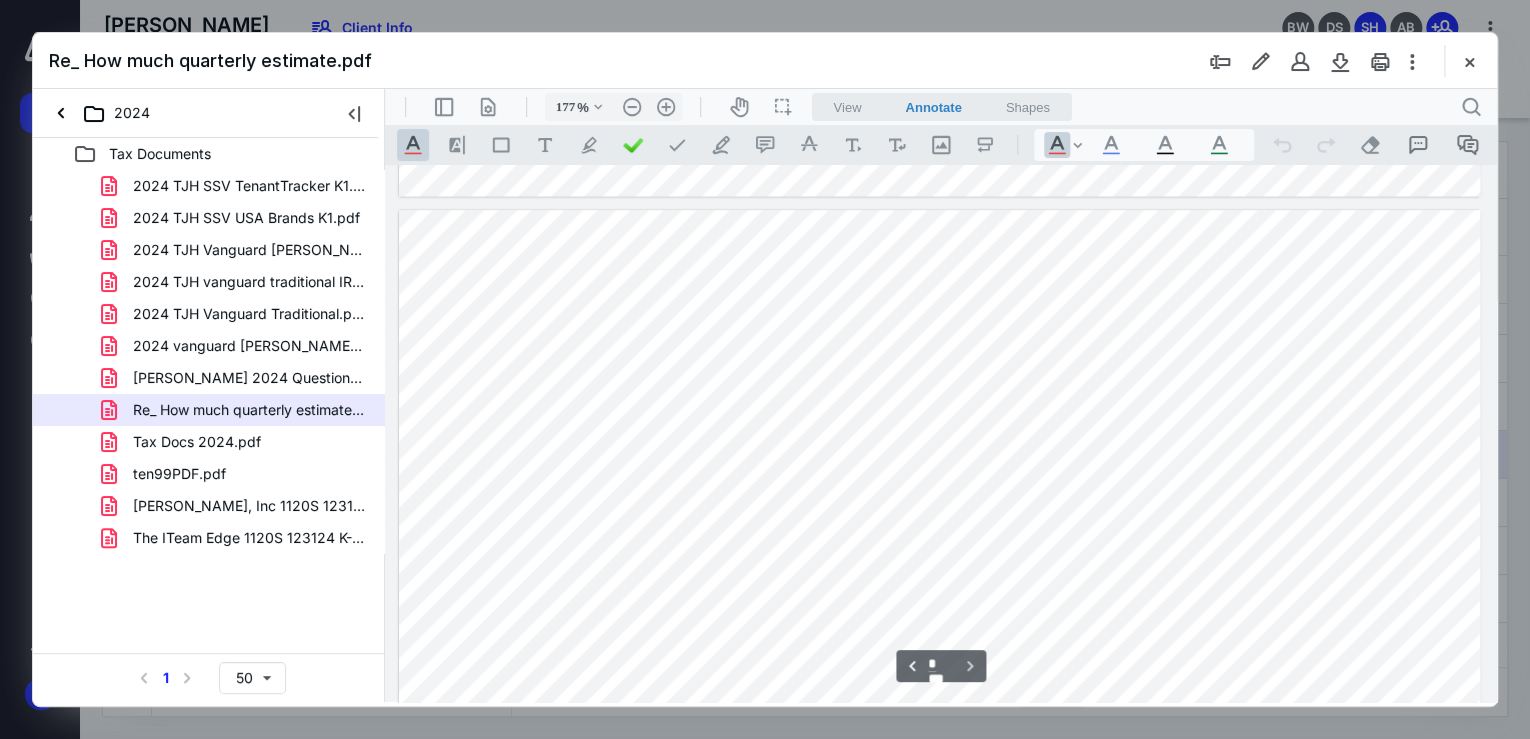 scroll, scrollTop: 1360, scrollLeft: 0, axis: vertical 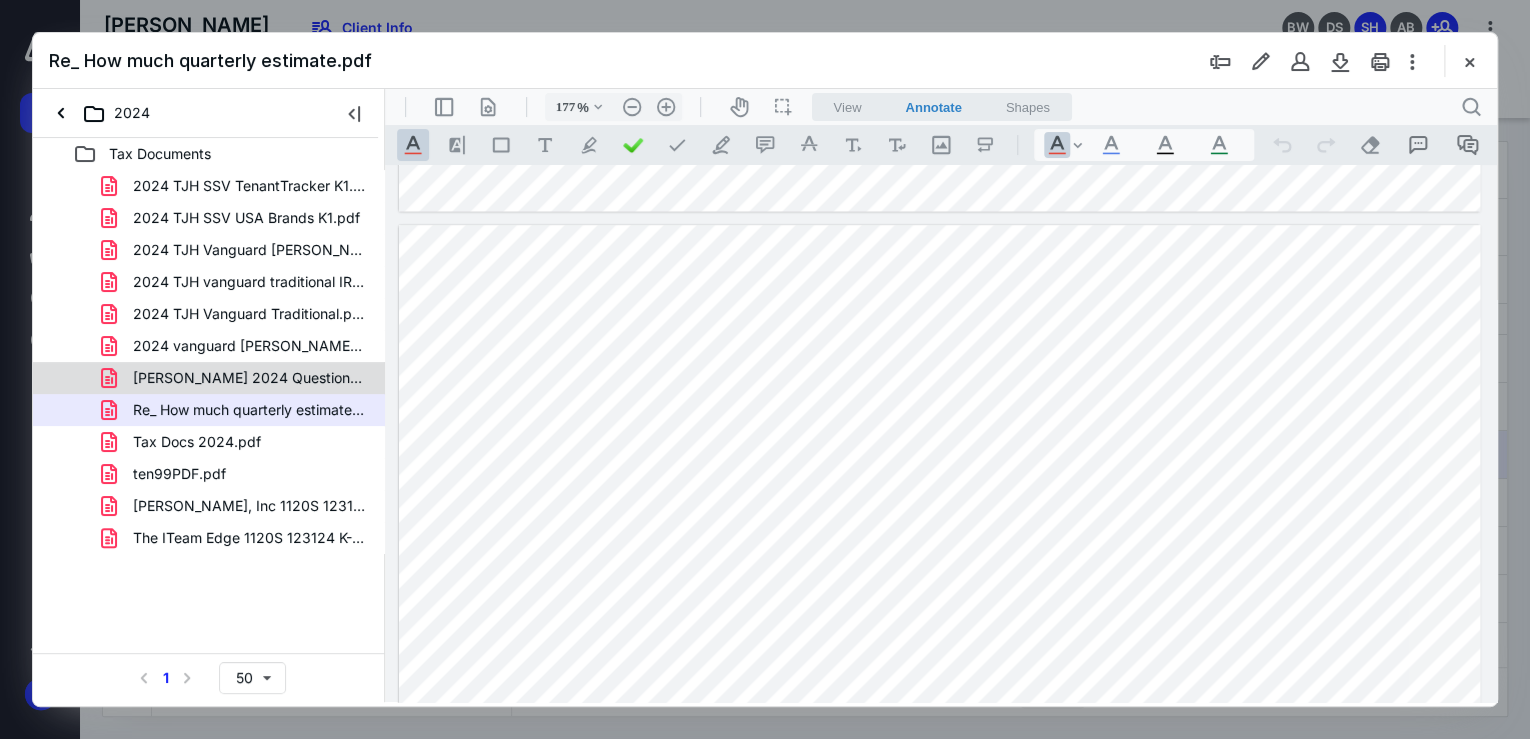 click on "[PERSON_NAME] 2024 Questionnaire.pdf" at bounding box center [249, 378] 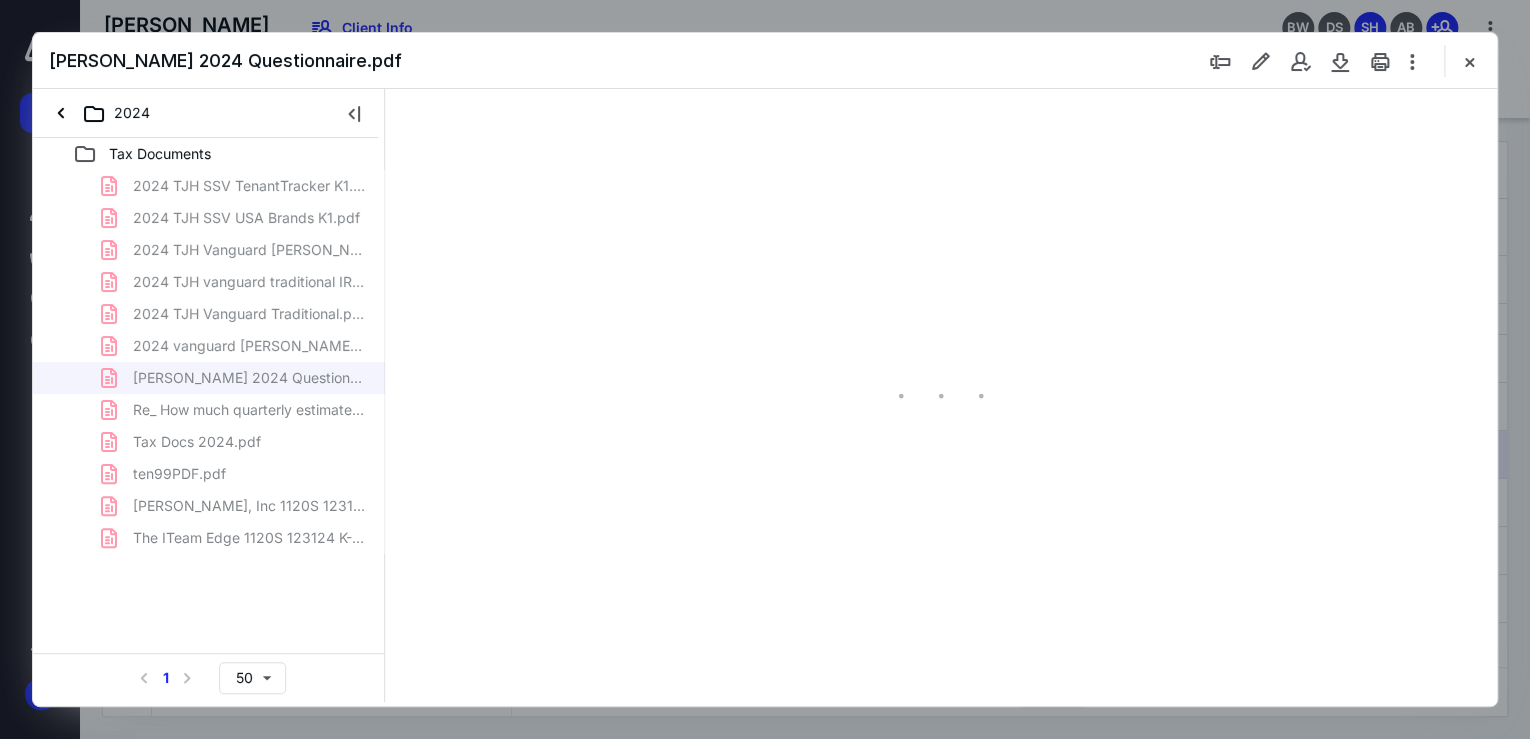 type on "183" 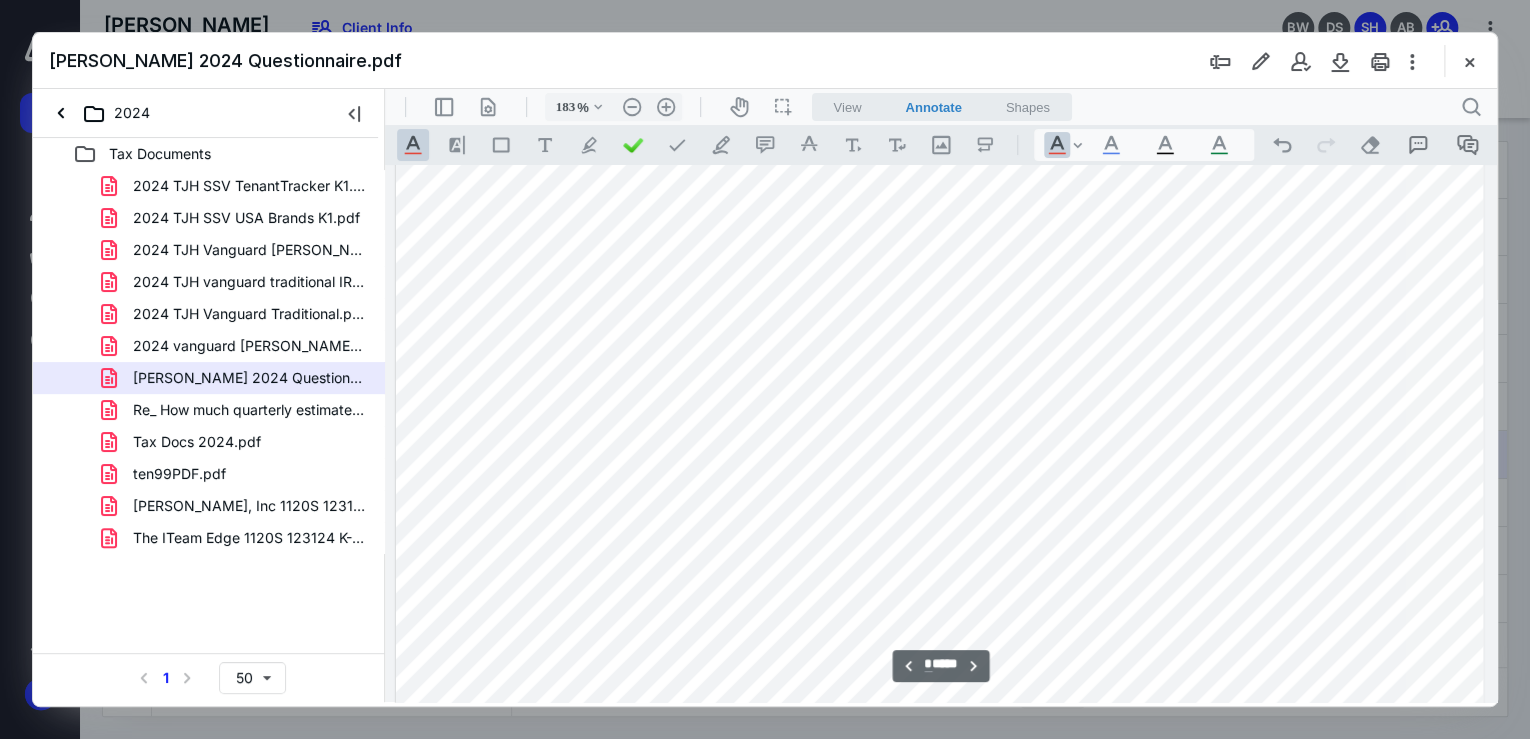 scroll, scrollTop: 6483, scrollLeft: 0, axis: vertical 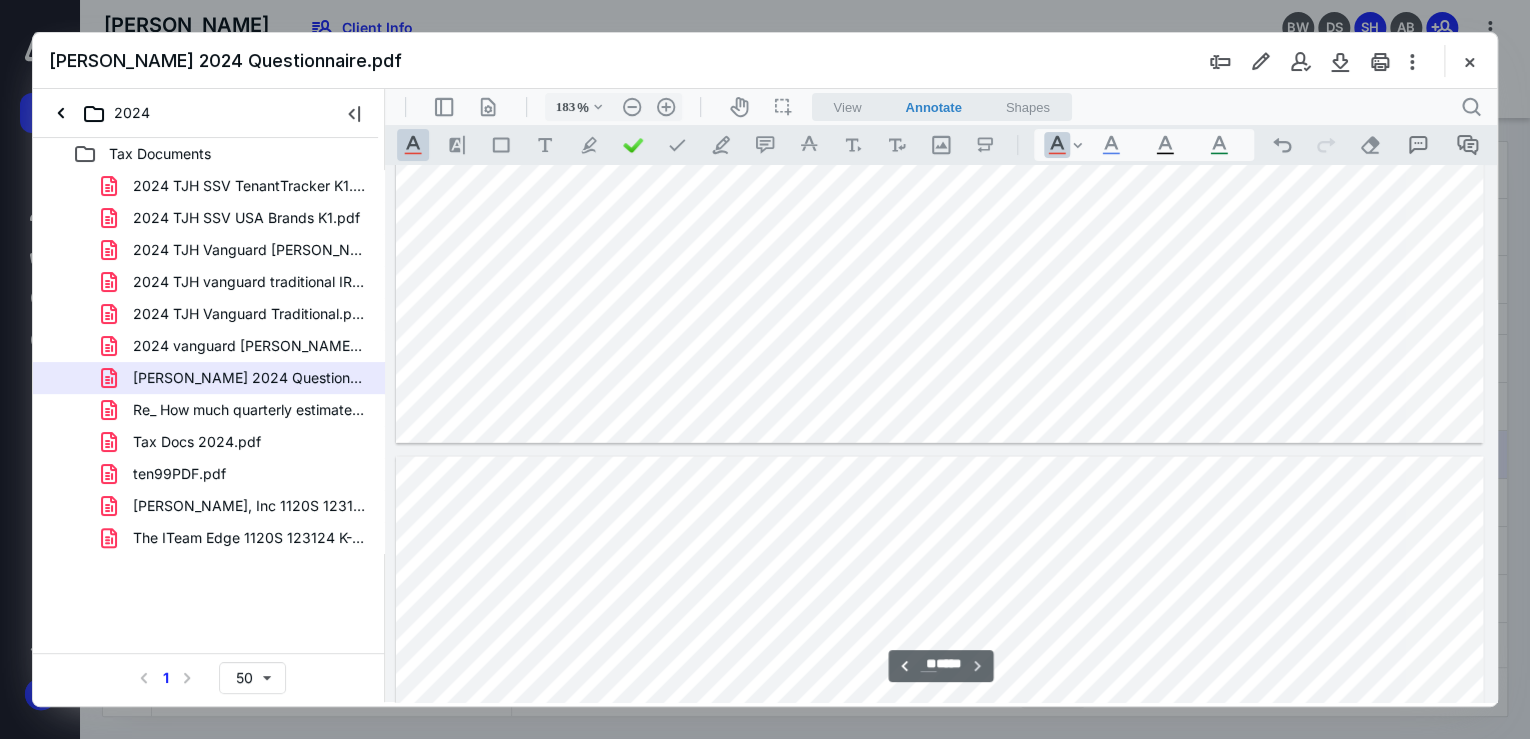 type on "*" 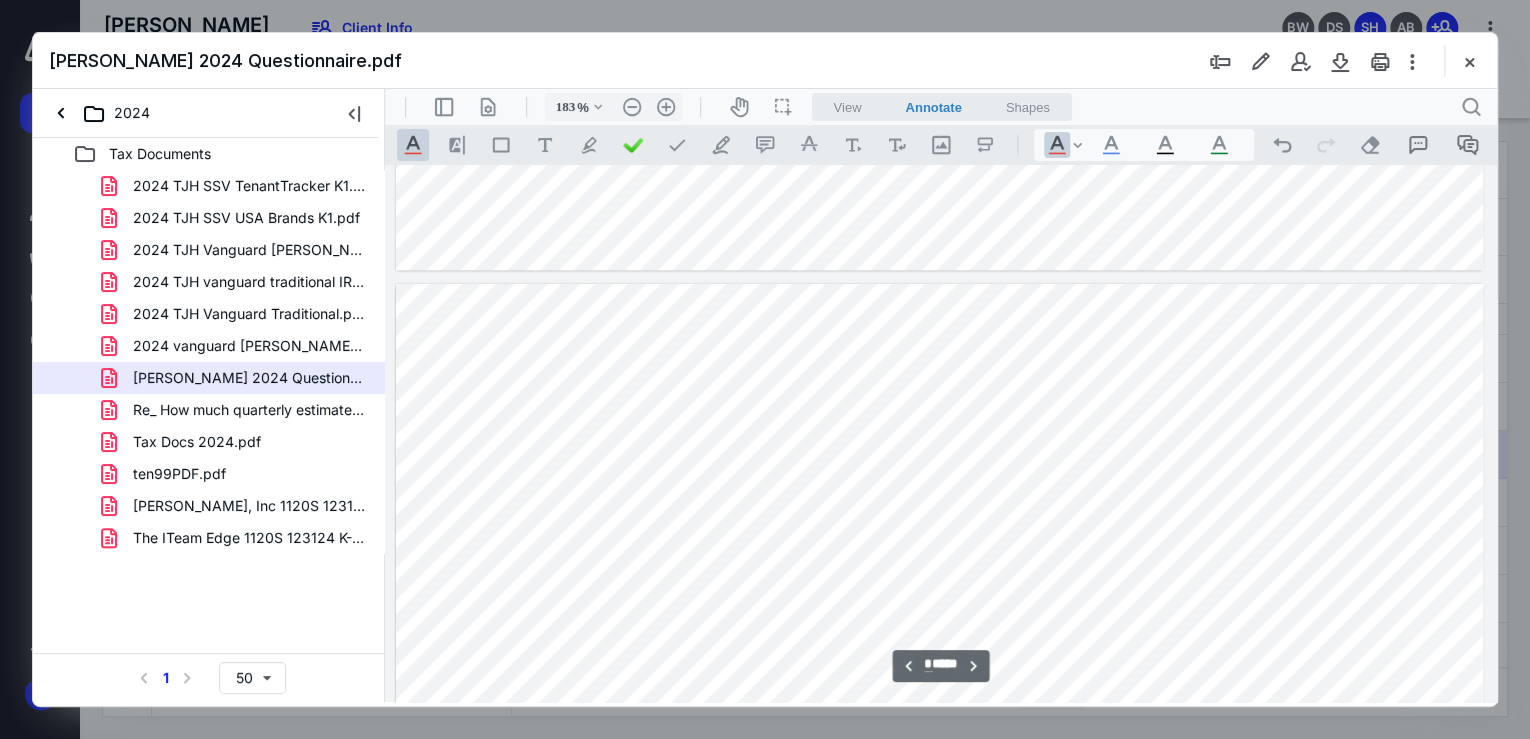 scroll, scrollTop: 12174, scrollLeft: 0, axis: vertical 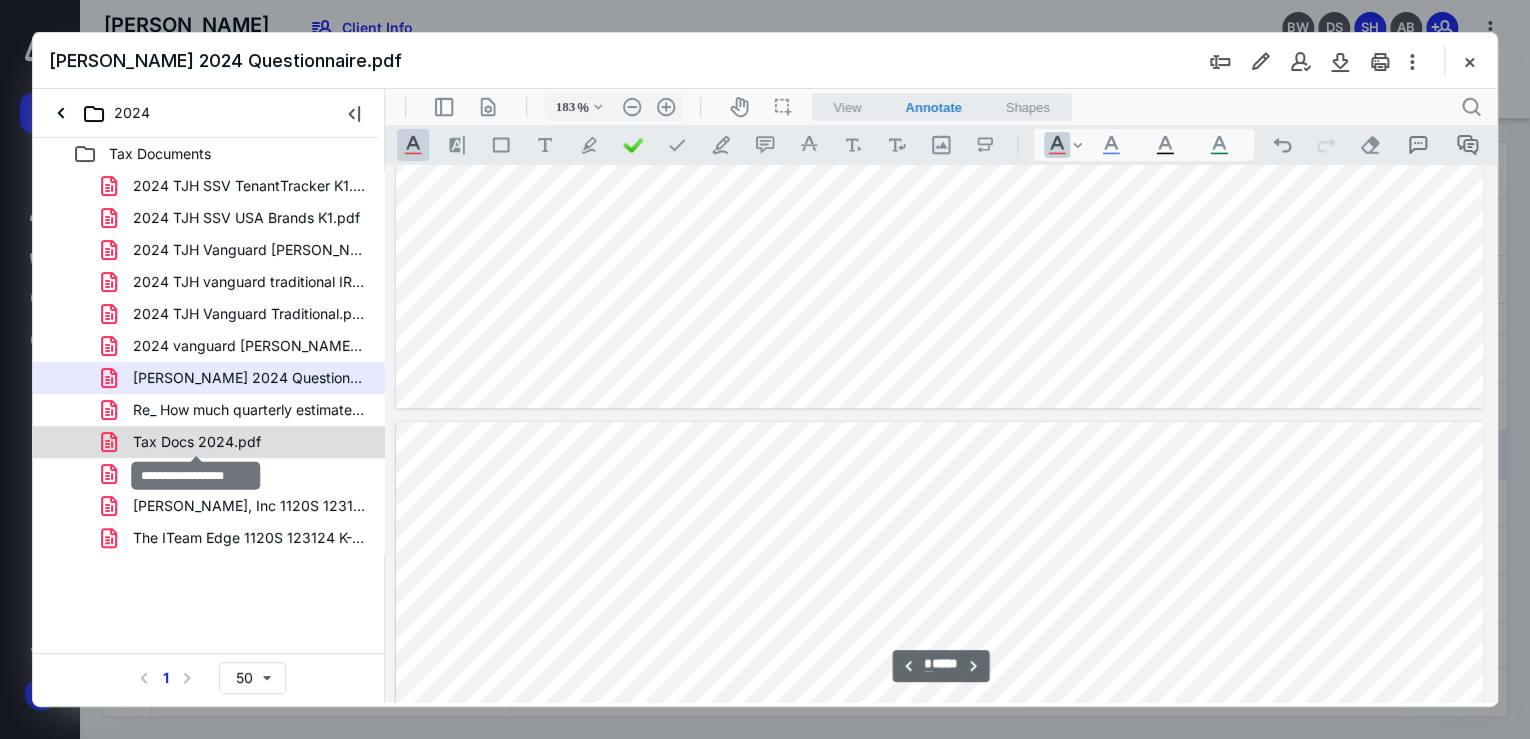 click on "Tax Docs 2024.pdf" at bounding box center (197, 442) 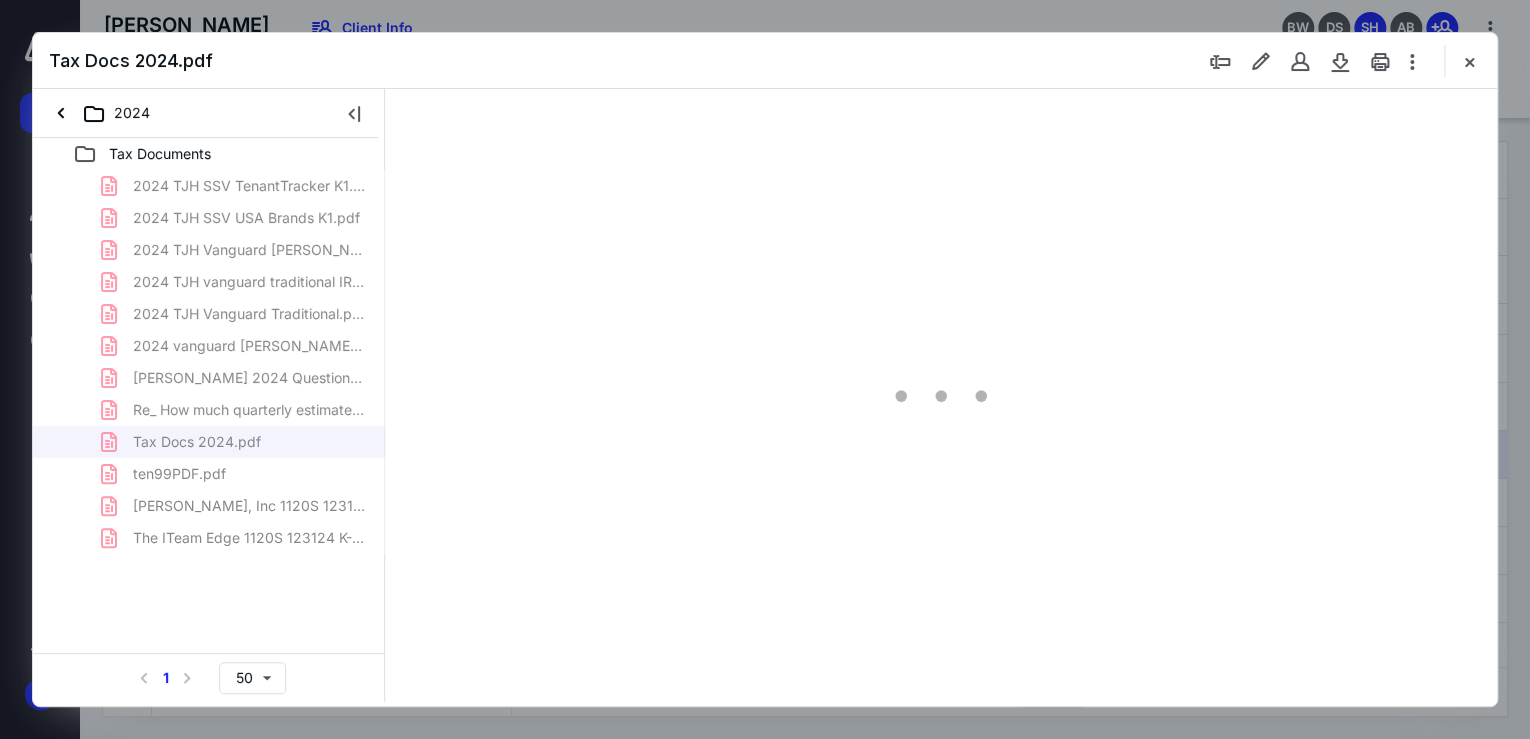 type on "183" 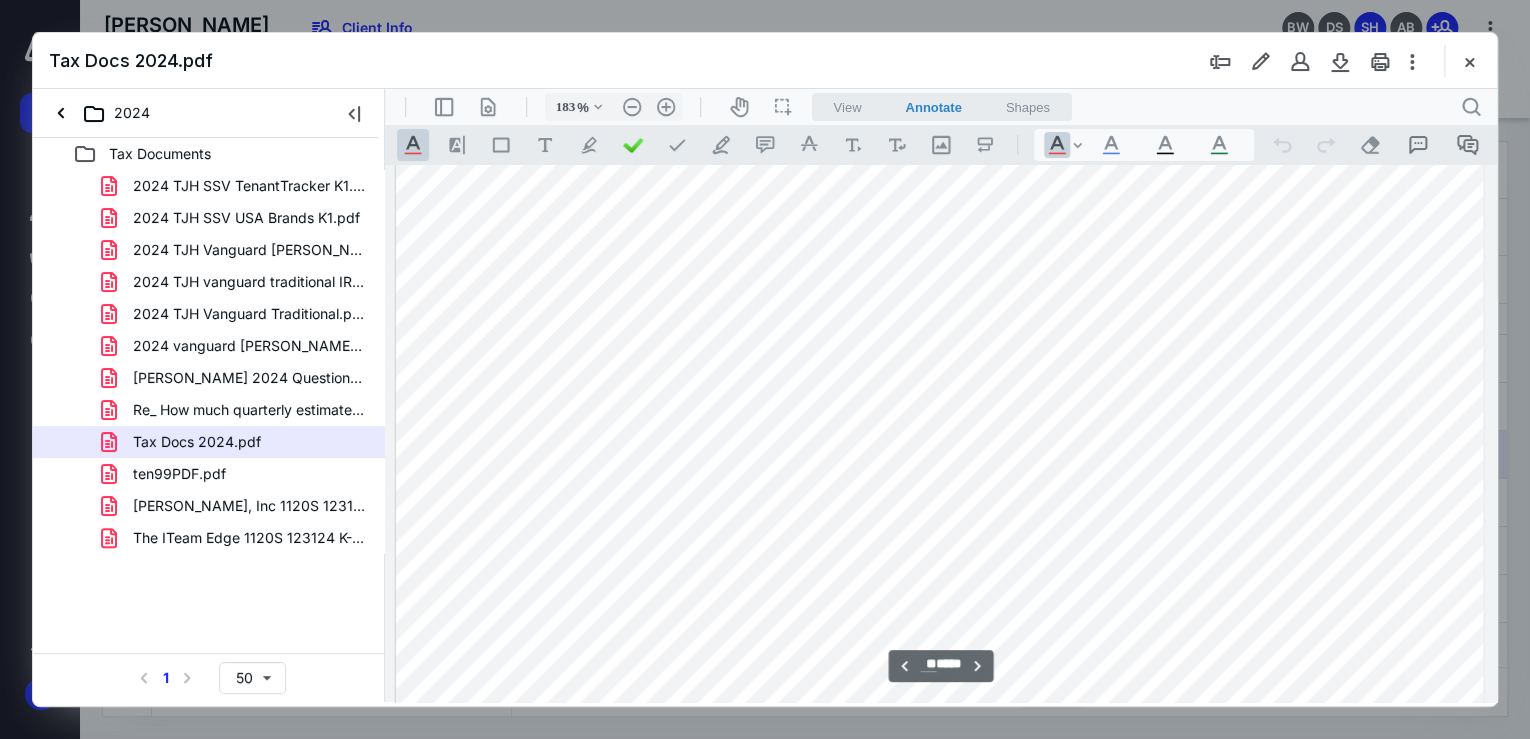scroll, scrollTop: 14163, scrollLeft: 0, axis: vertical 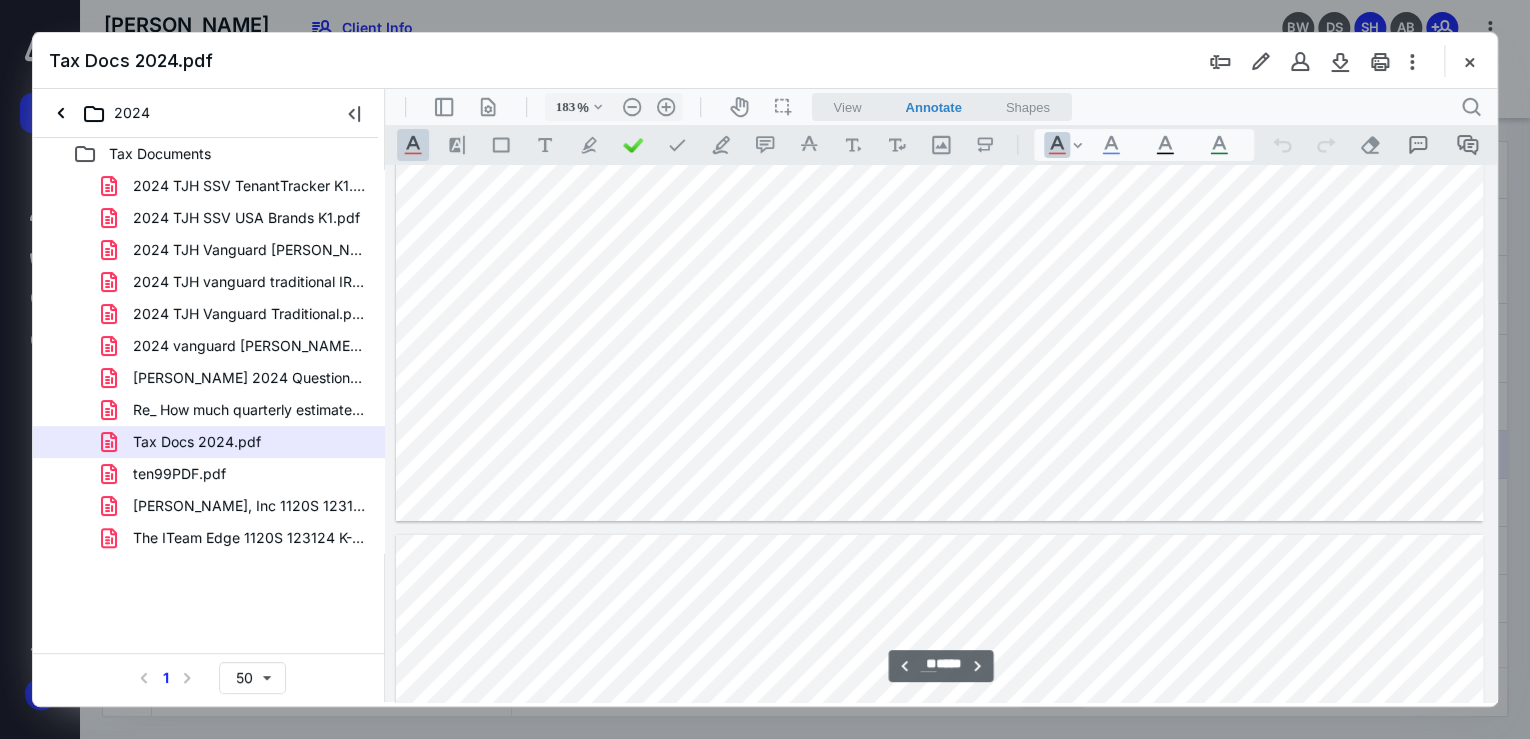 type on "**" 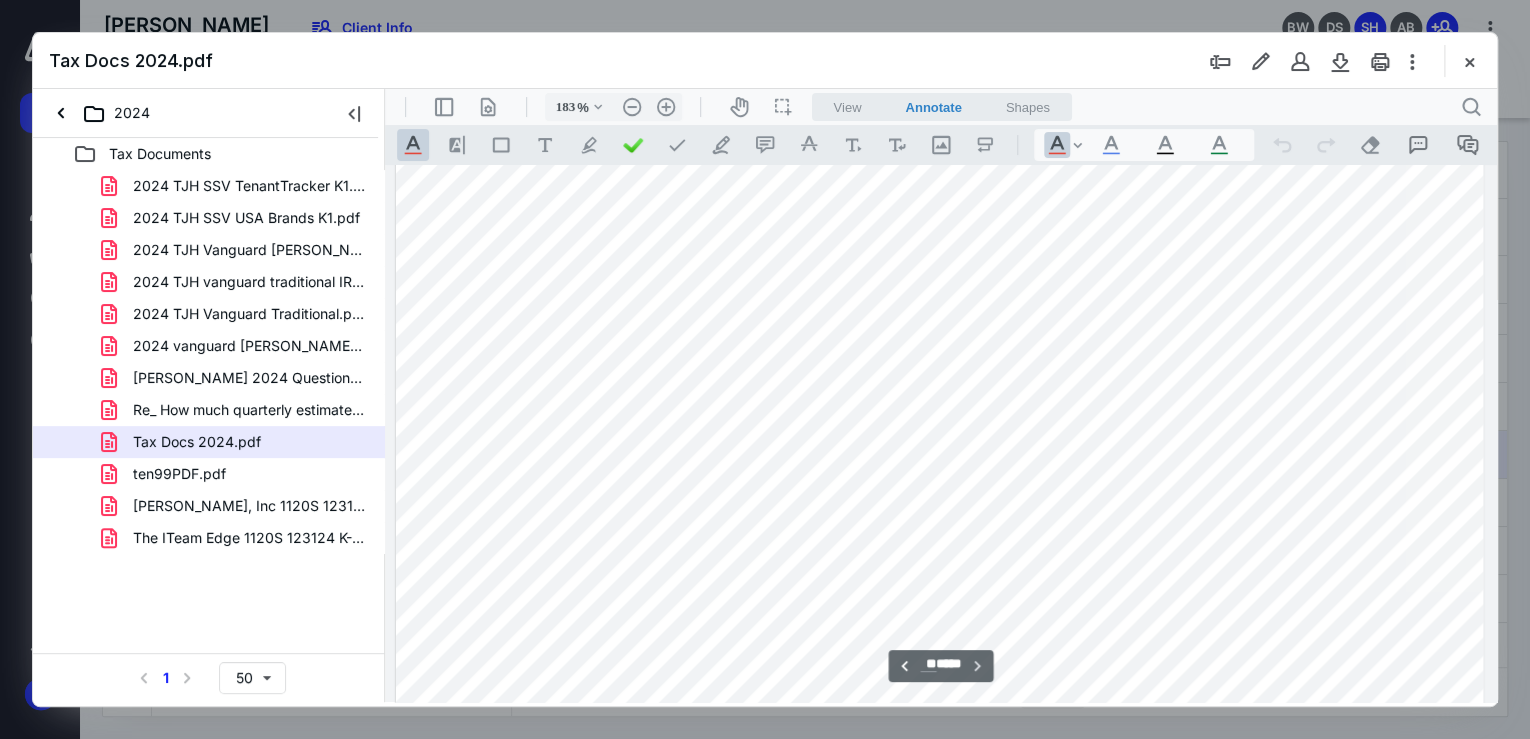 scroll, scrollTop: 19482, scrollLeft: 0, axis: vertical 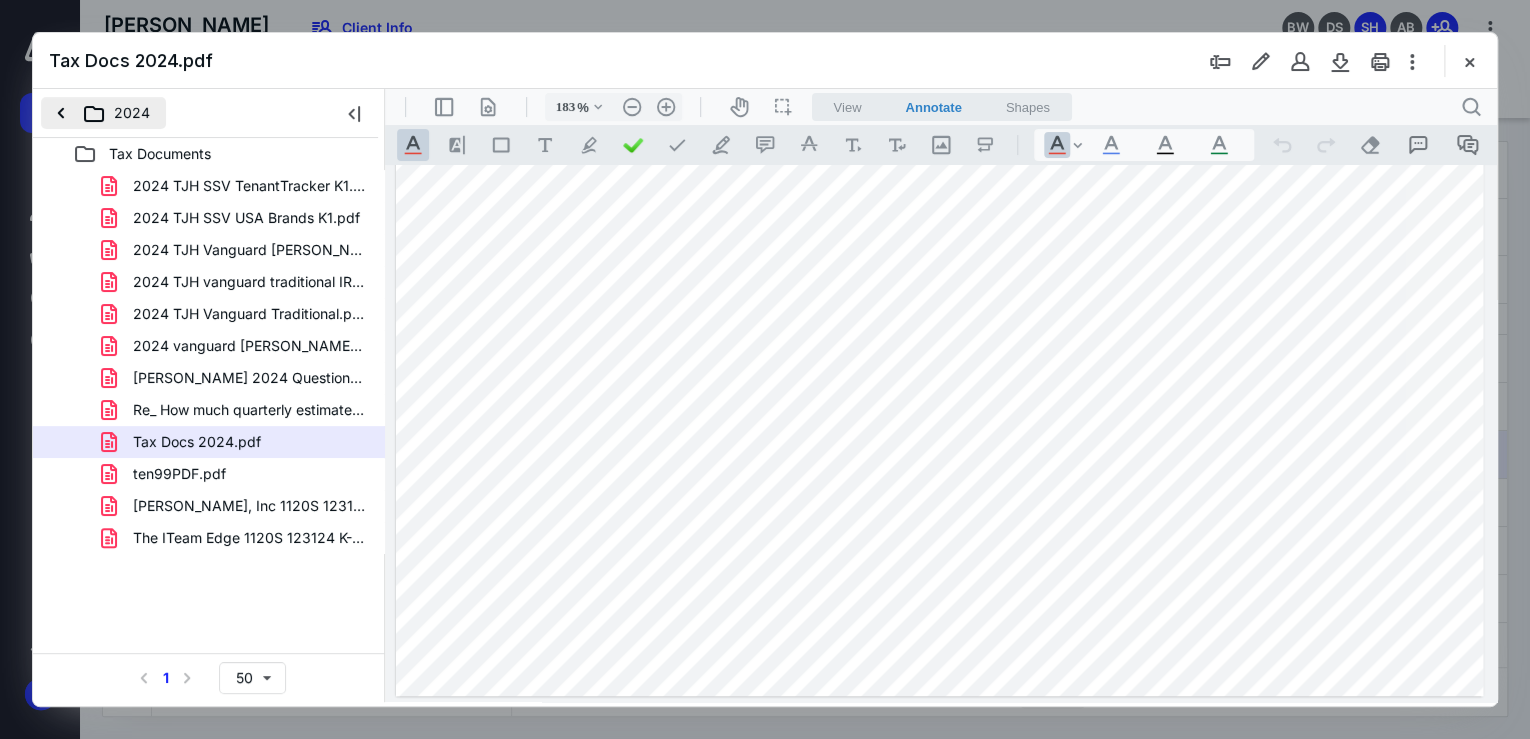 click on "2024" at bounding box center [103, 113] 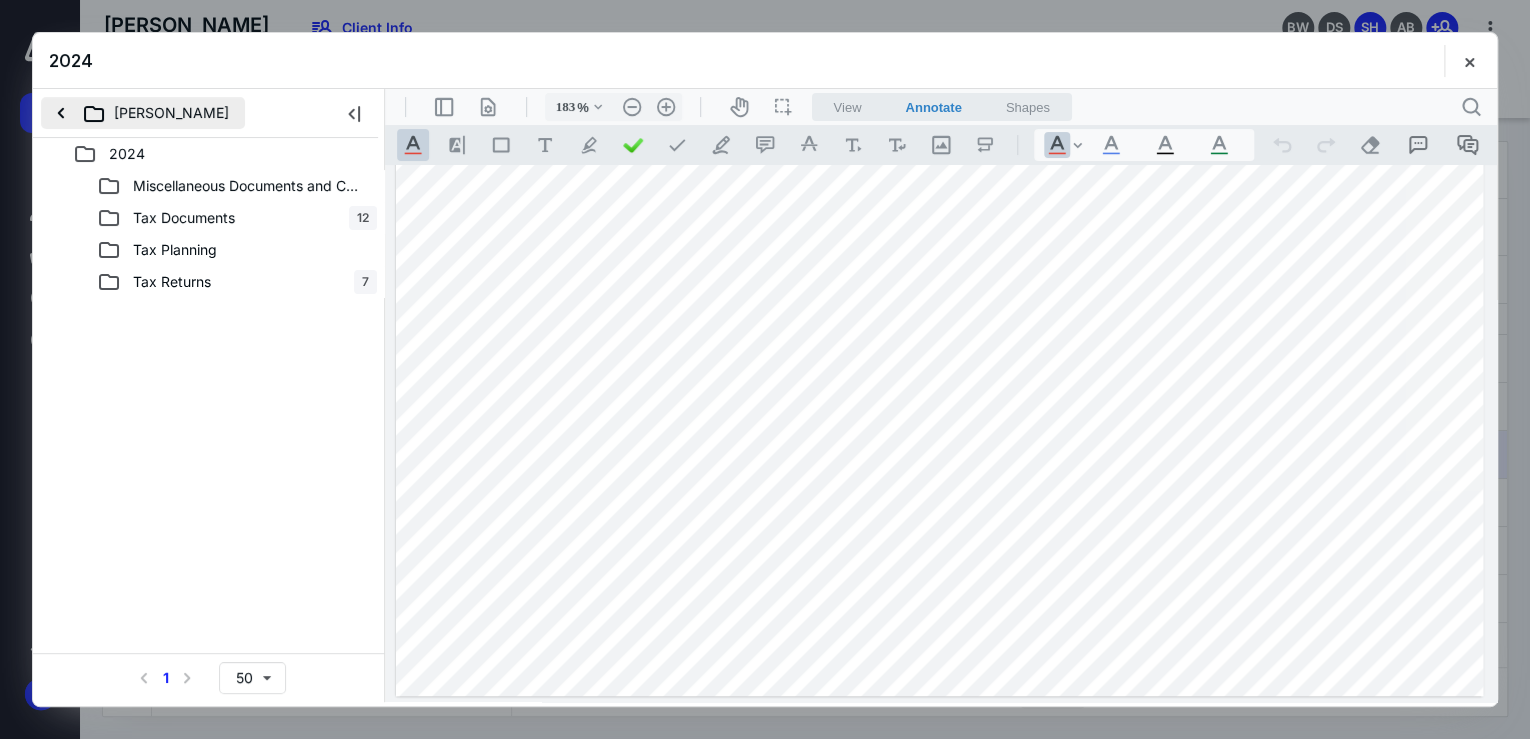 click on "[PERSON_NAME]" at bounding box center (143, 113) 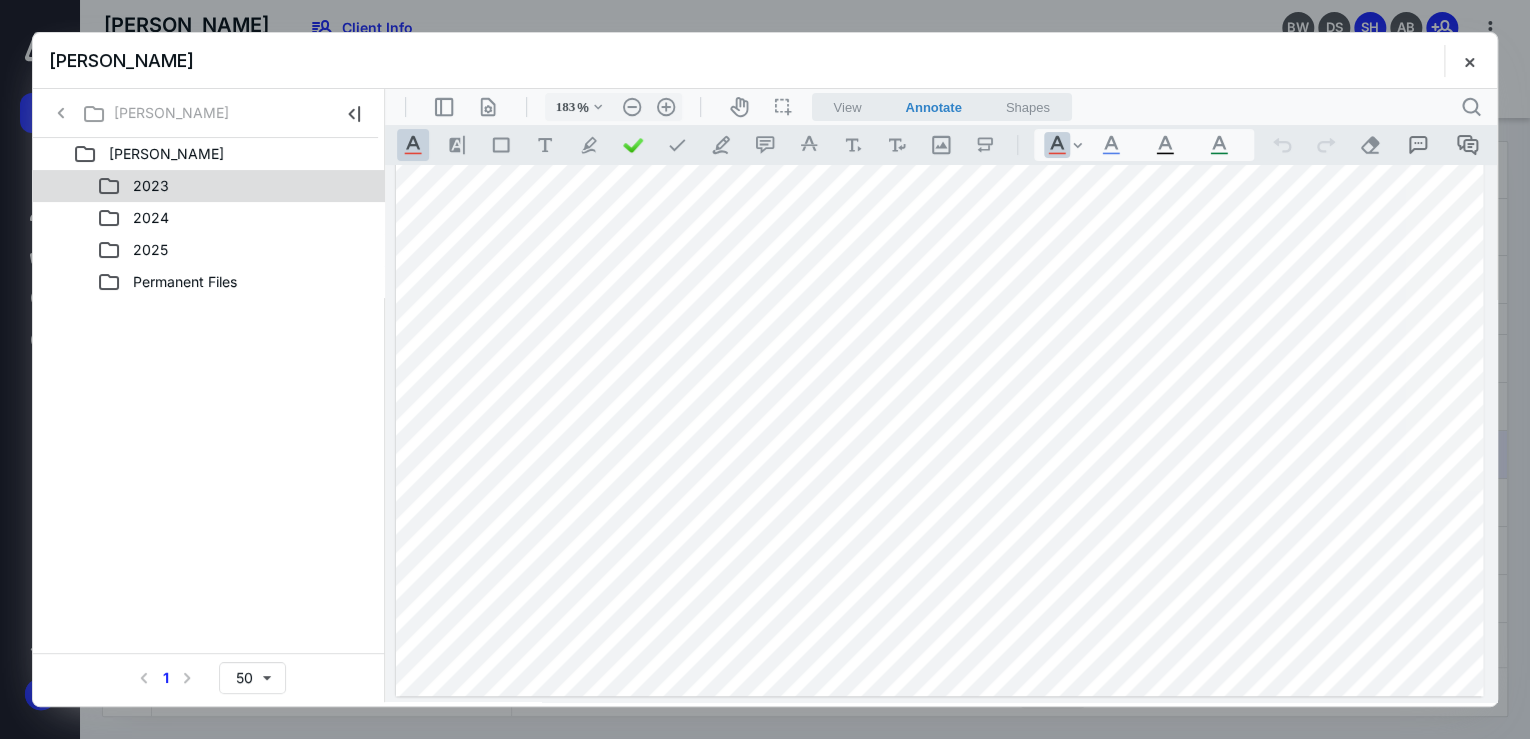 click on "2023" at bounding box center (151, 186) 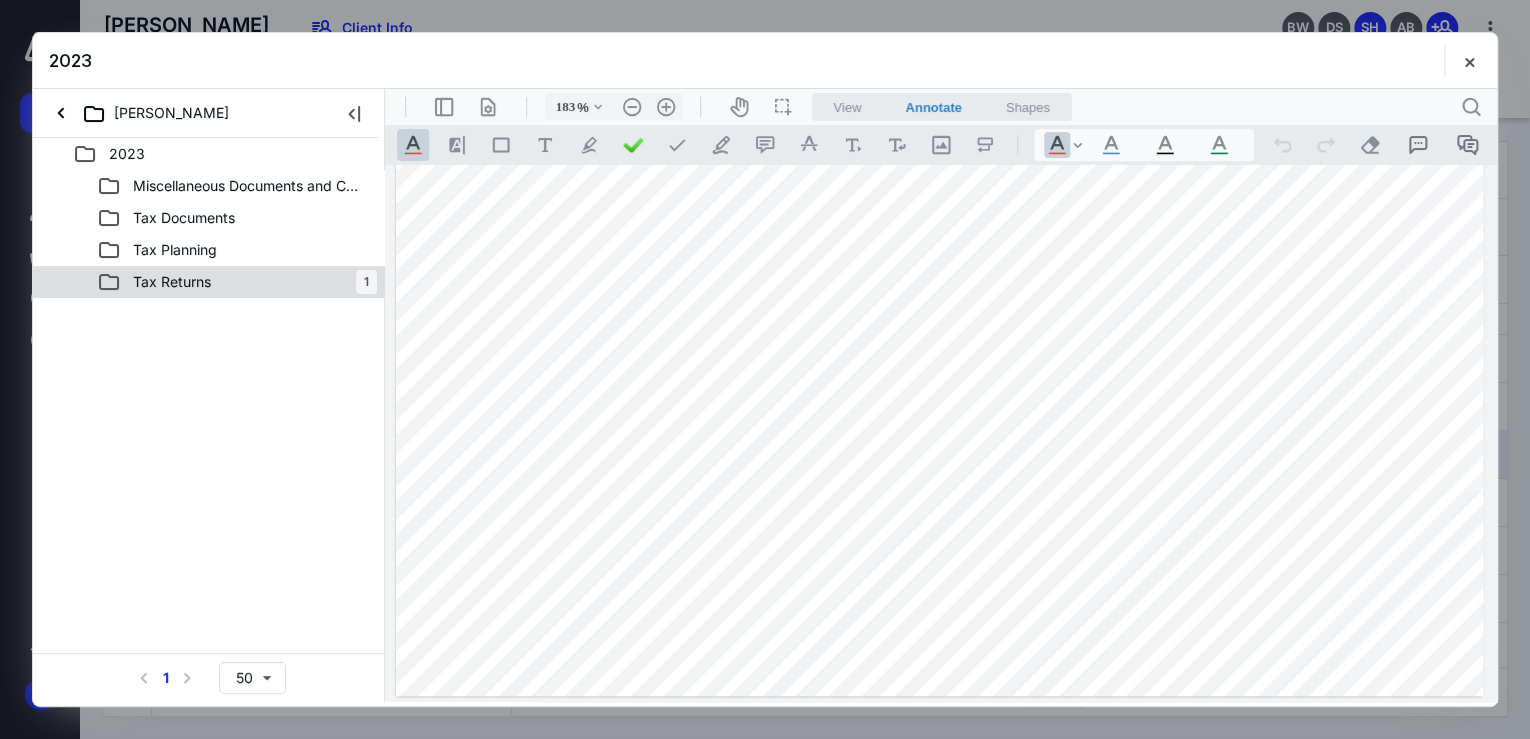 click on "Tax Returns" at bounding box center [172, 282] 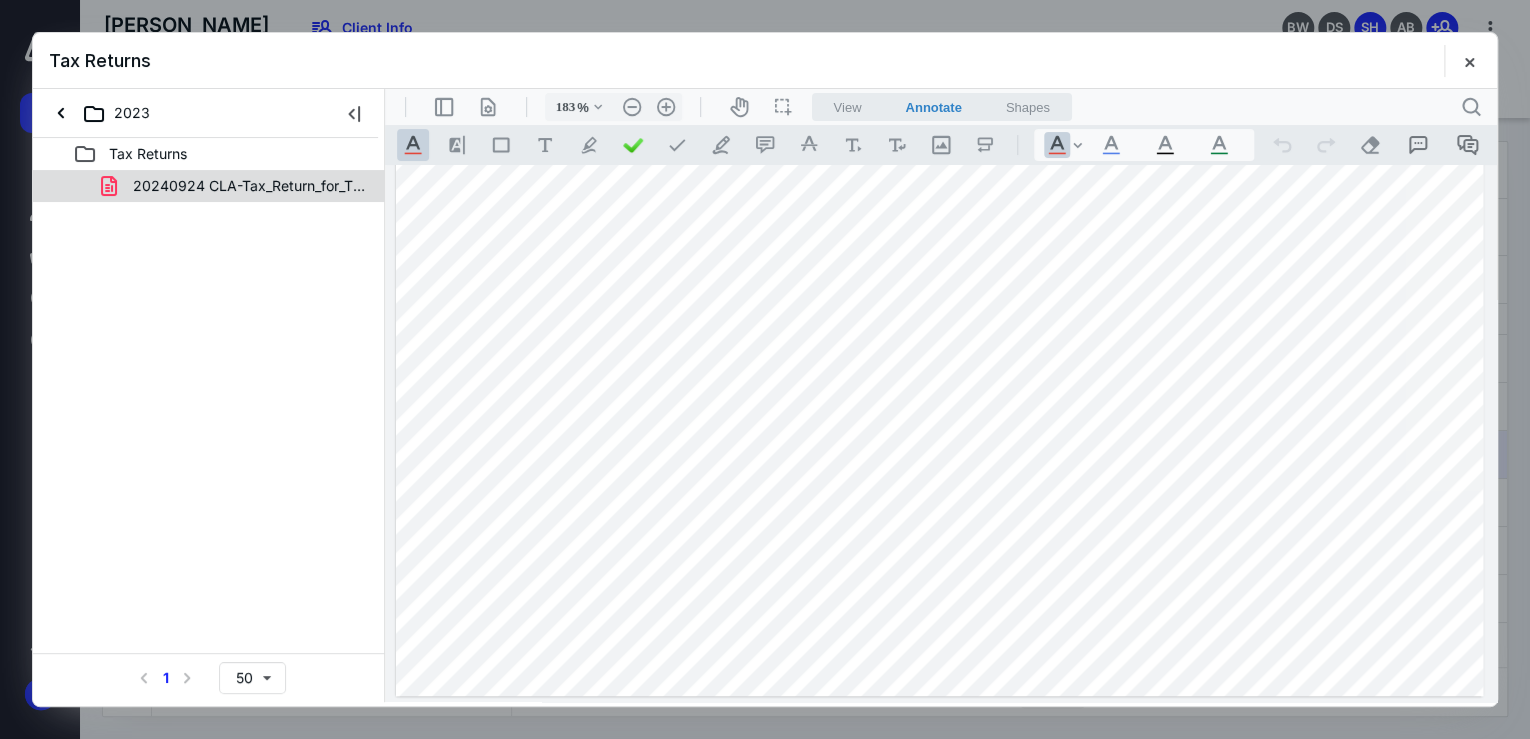 click on "20240924 CLA-Tax_Return_for_Thaddeus__Sarah__Holmes-A_sign.pdf" at bounding box center [249, 186] 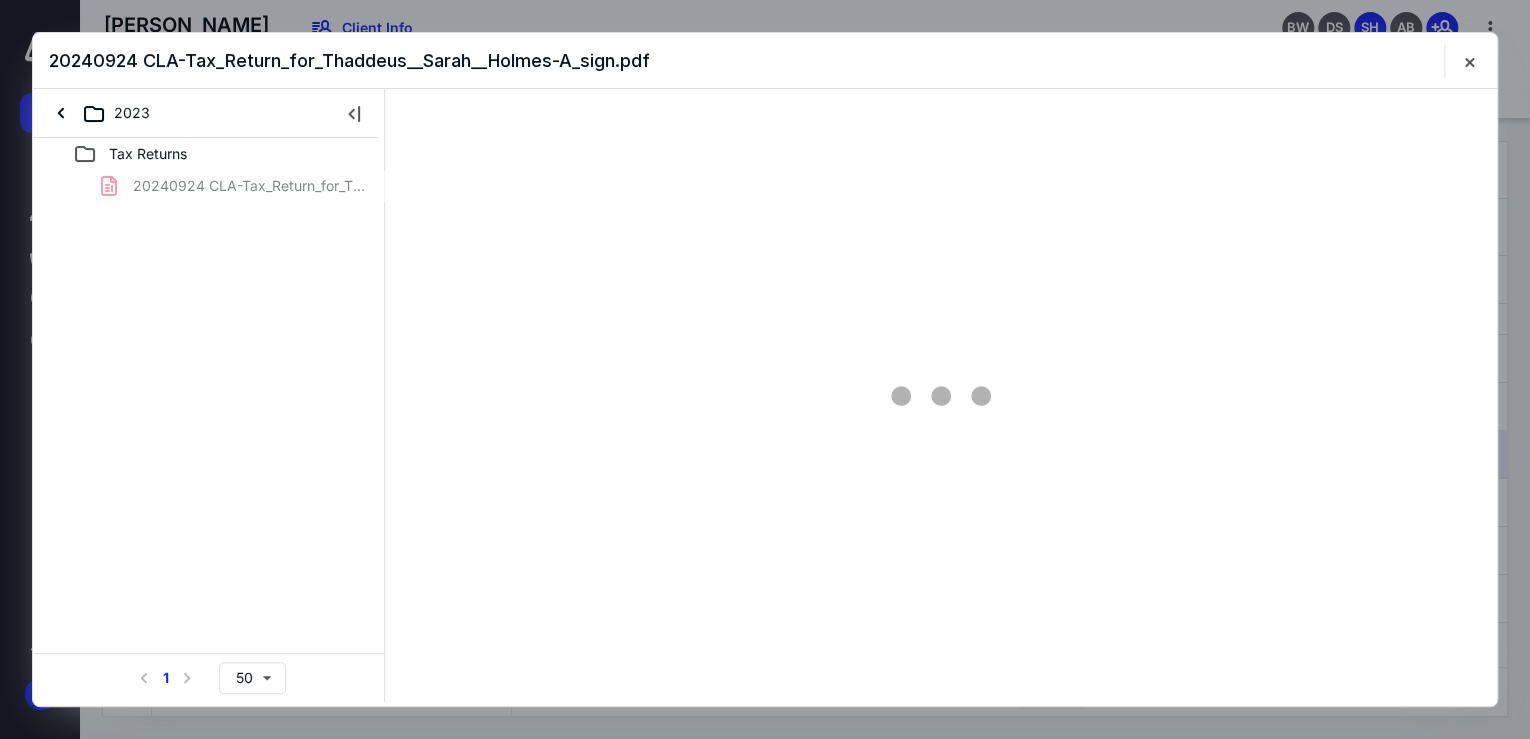 click on "20240924 CLA-Tax_Return_for_Thaddeus__Sarah__Holmes-A_sign.pdf" at bounding box center [209, 186] 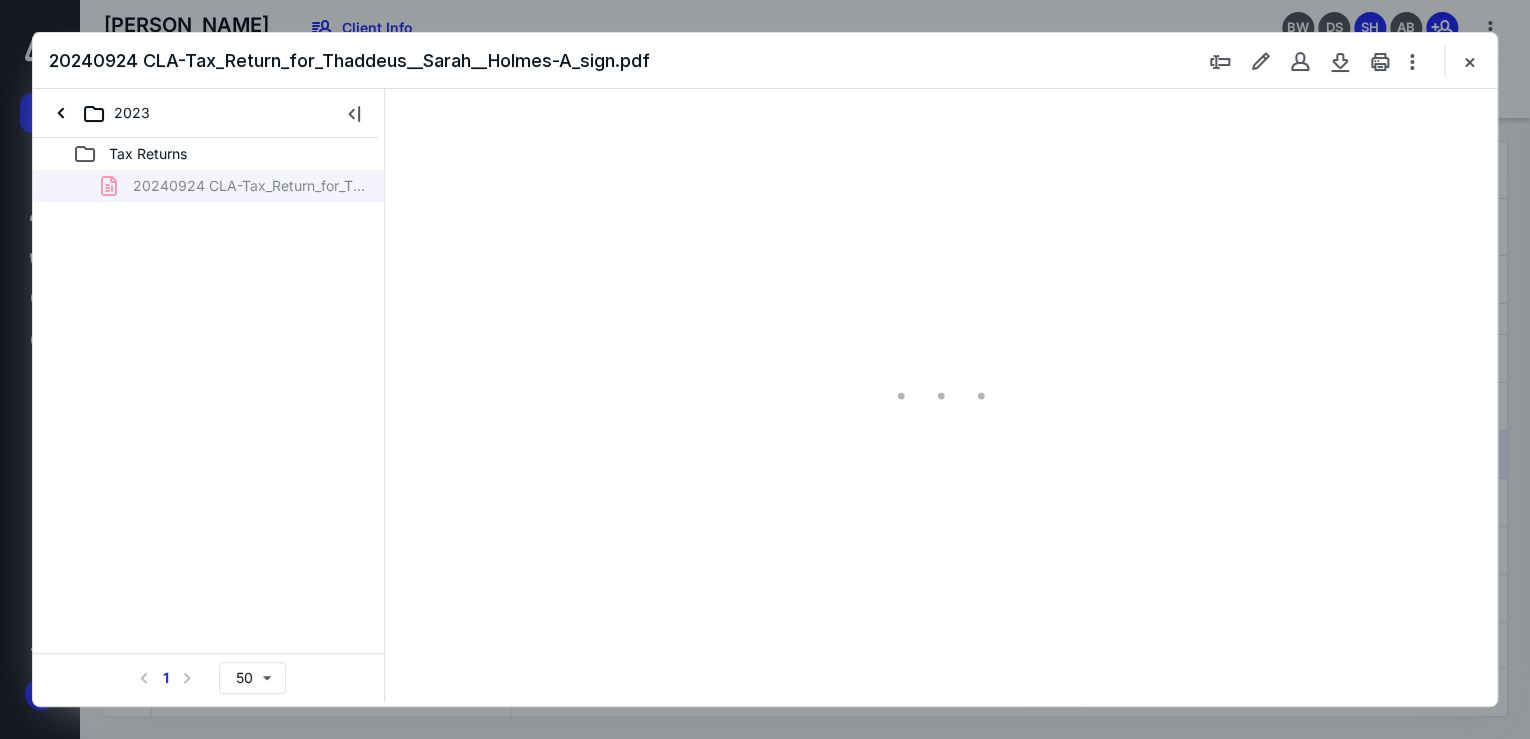 type on "178" 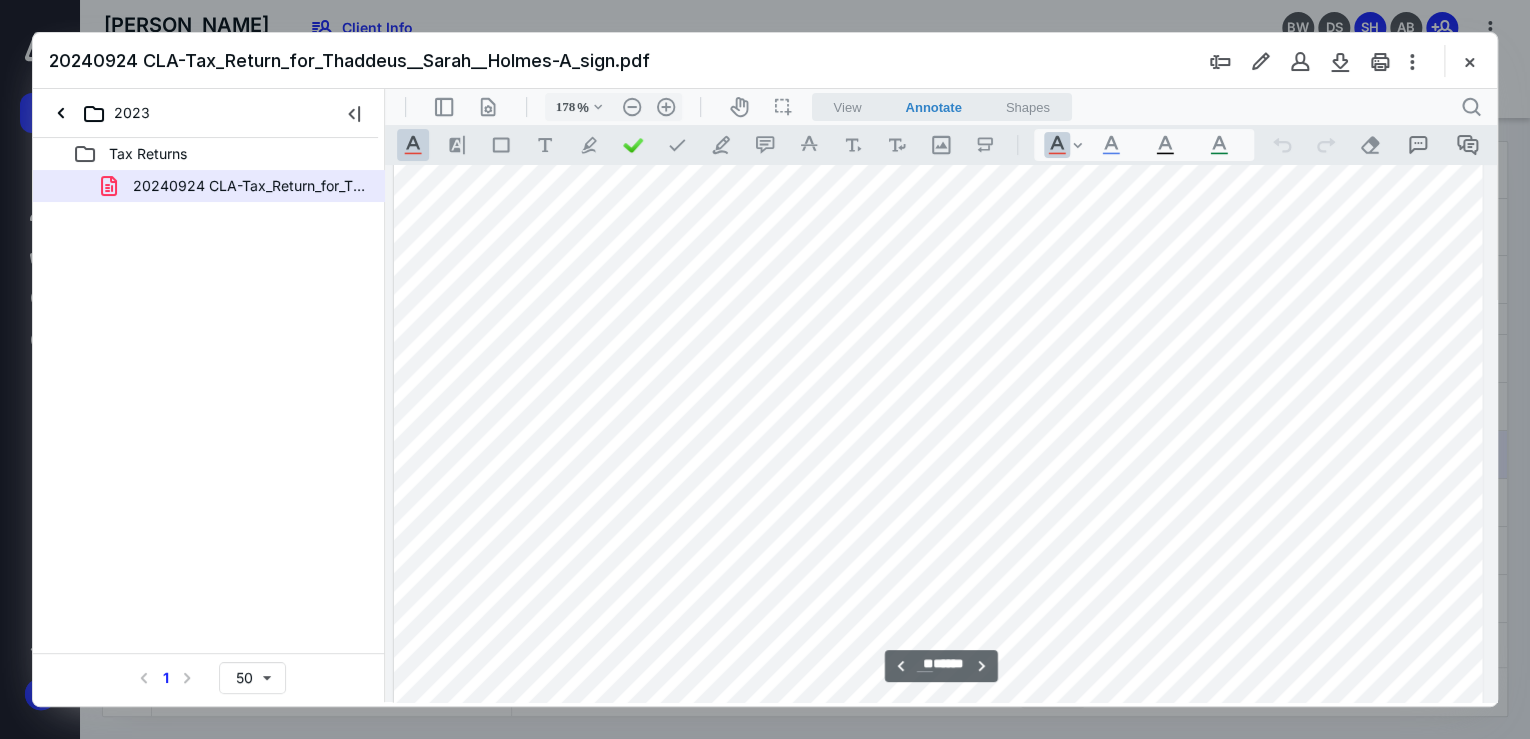 scroll, scrollTop: 14163, scrollLeft: 158, axis: both 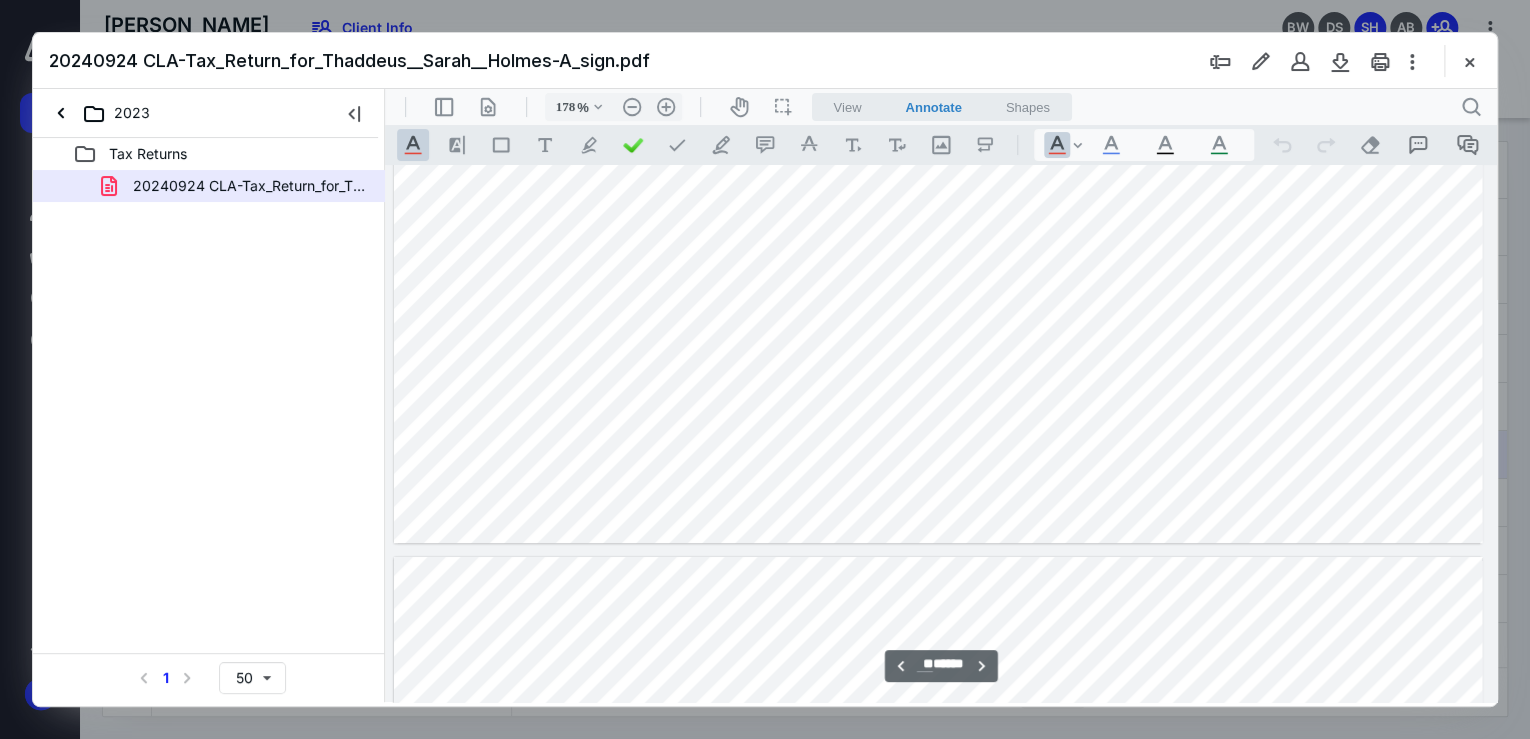 type on "**" 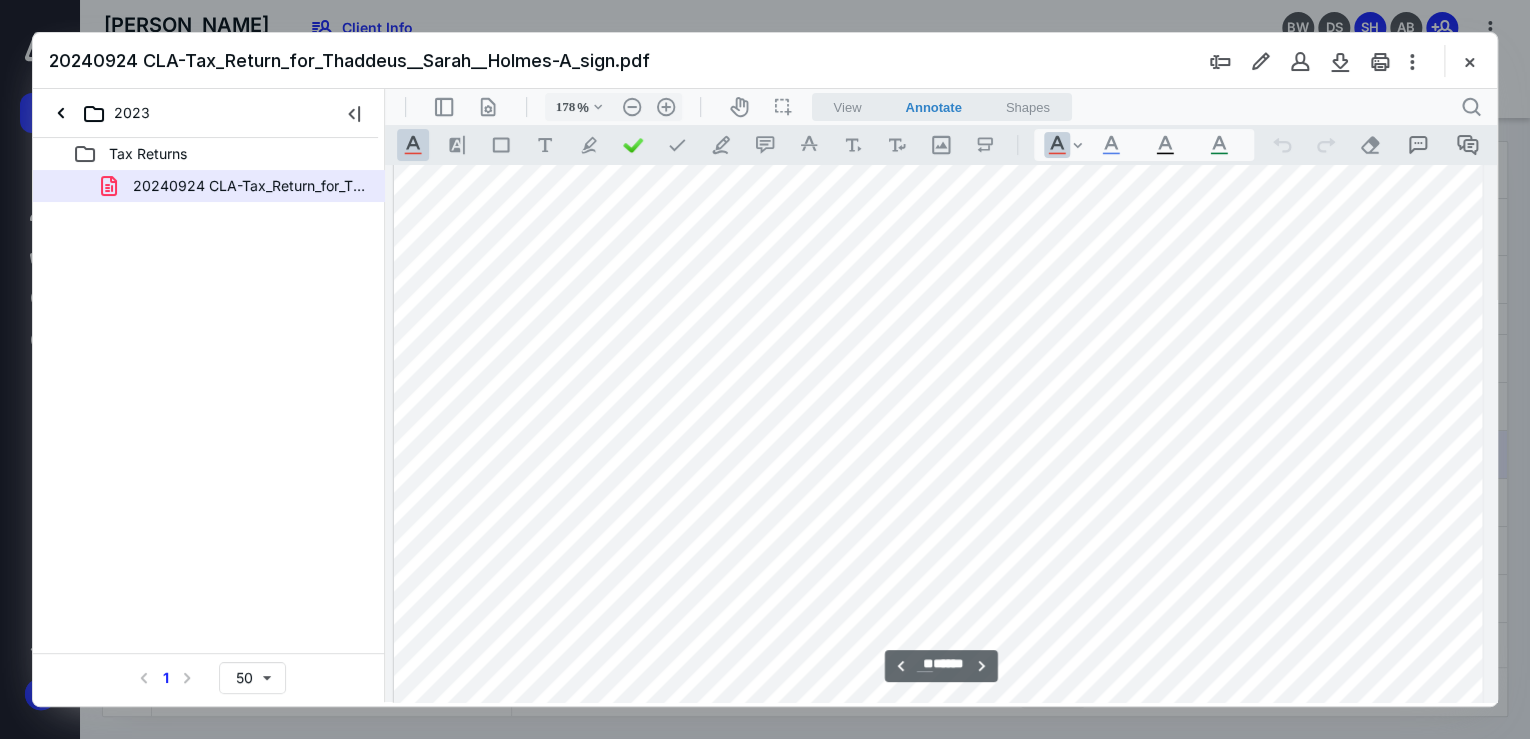 scroll, scrollTop: 20403, scrollLeft: 158, axis: both 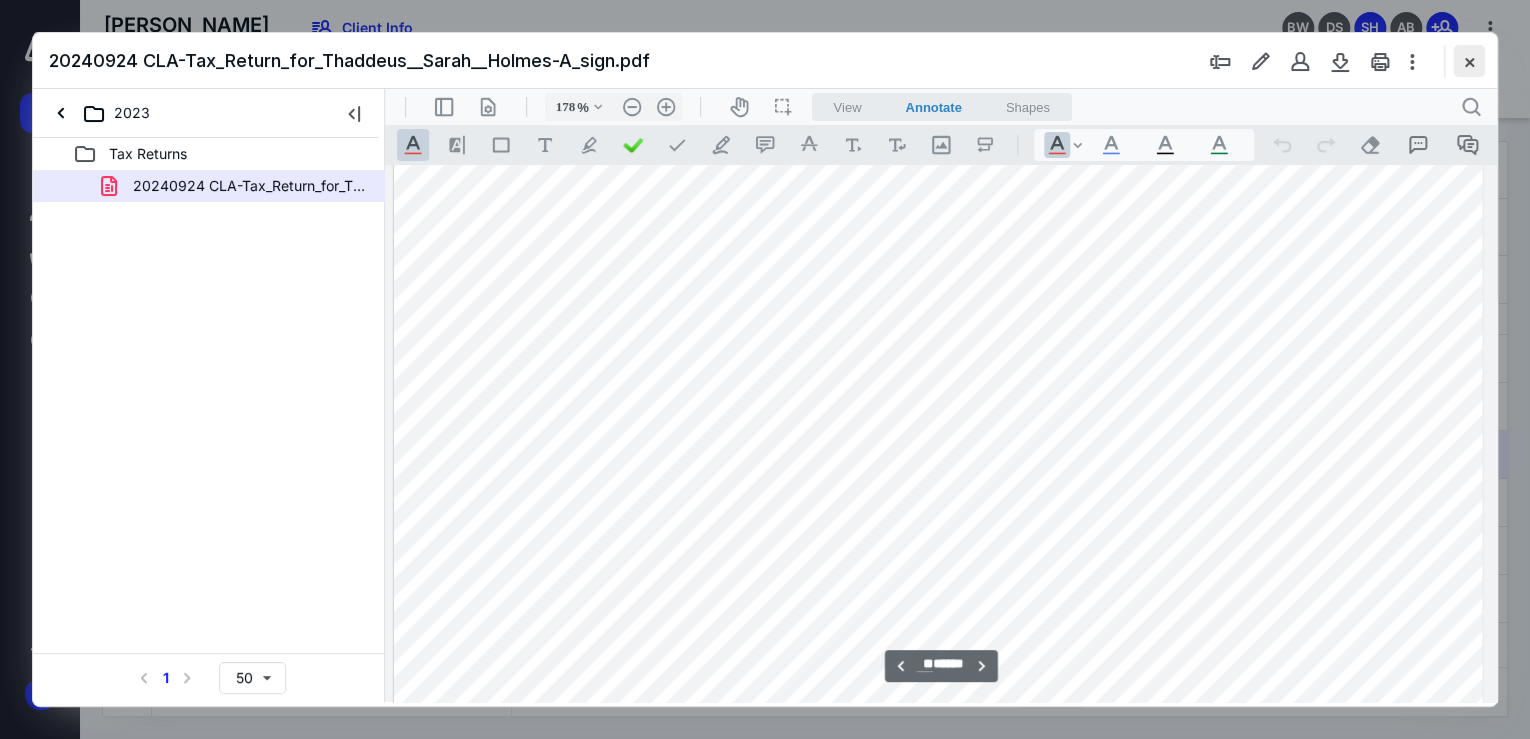 click at bounding box center [1469, 61] 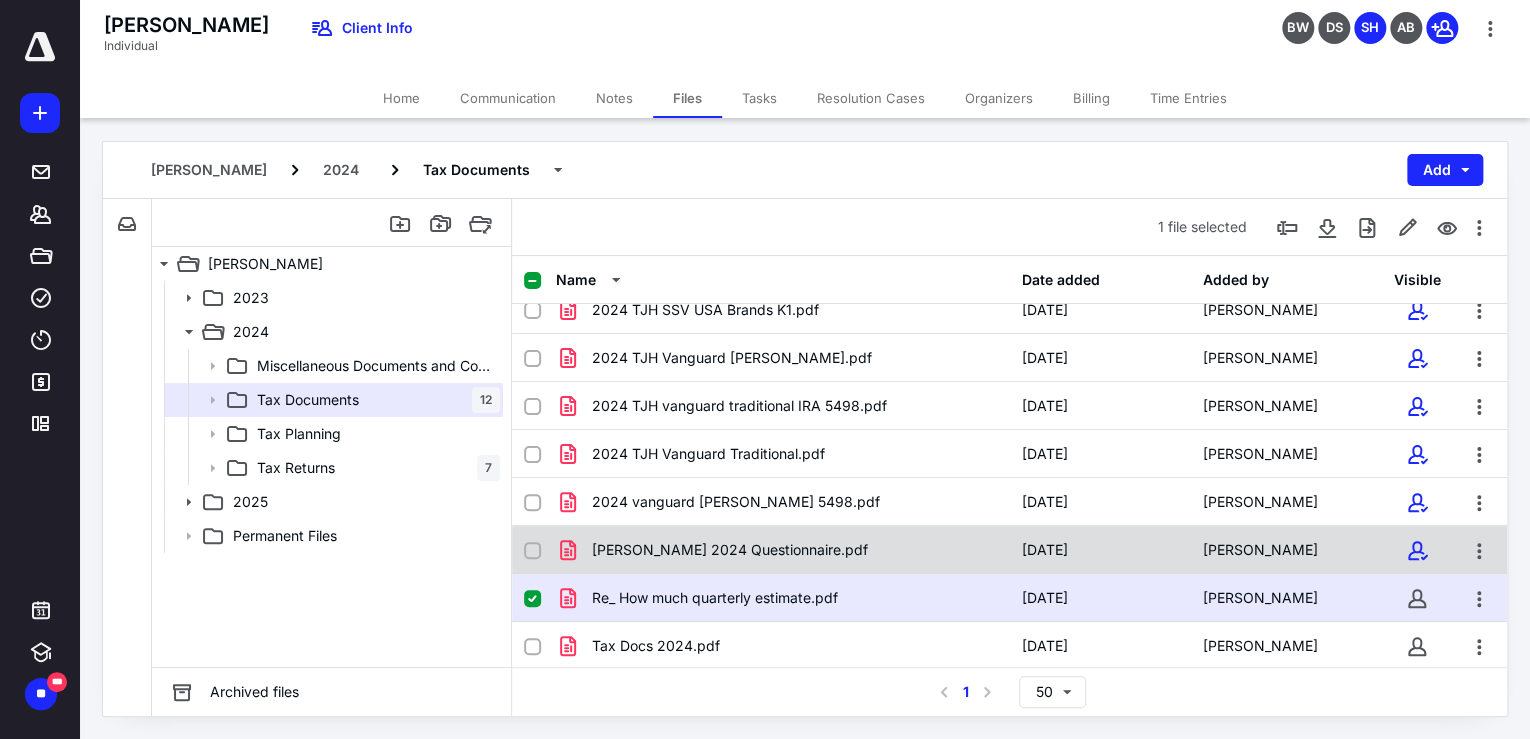 scroll, scrollTop: 0, scrollLeft: 0, axis: both 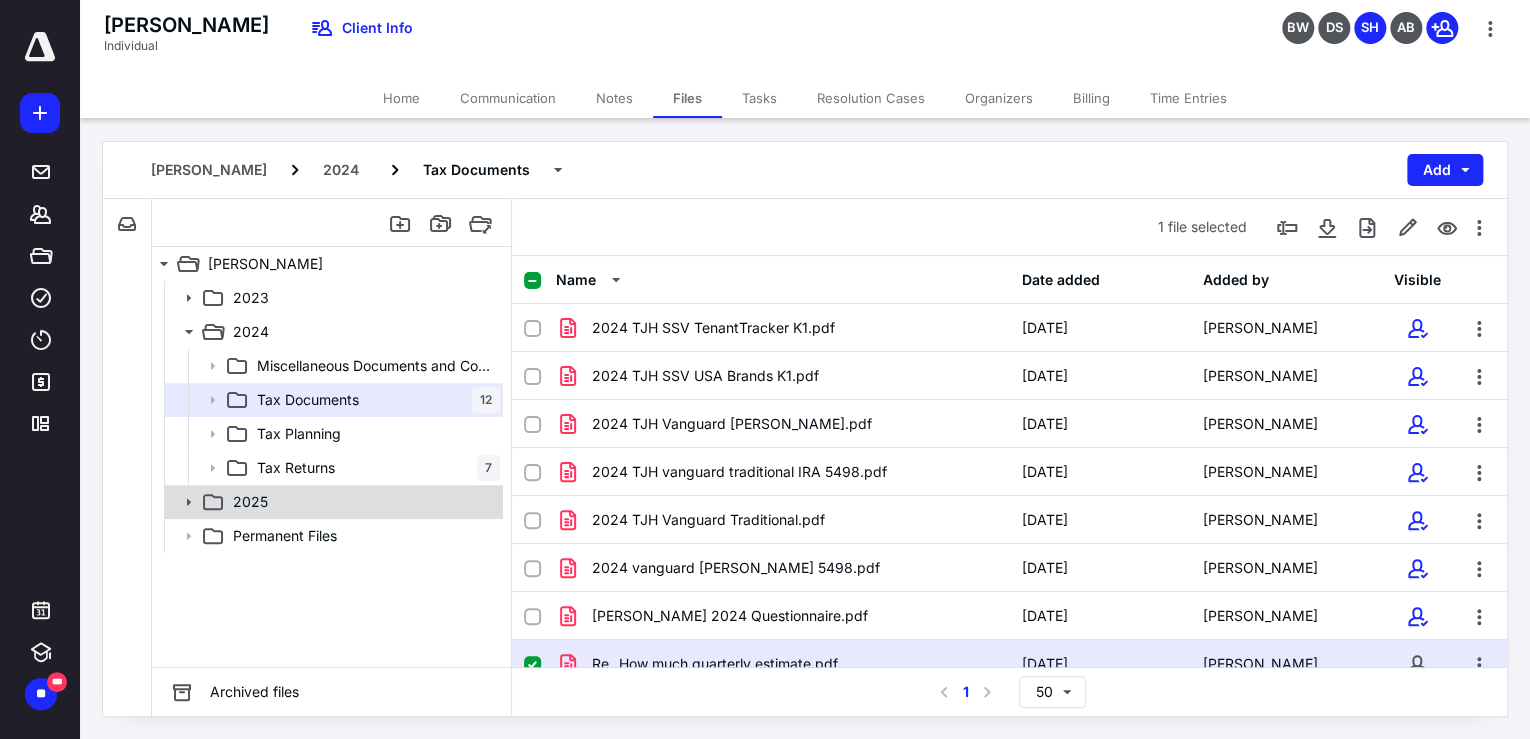click 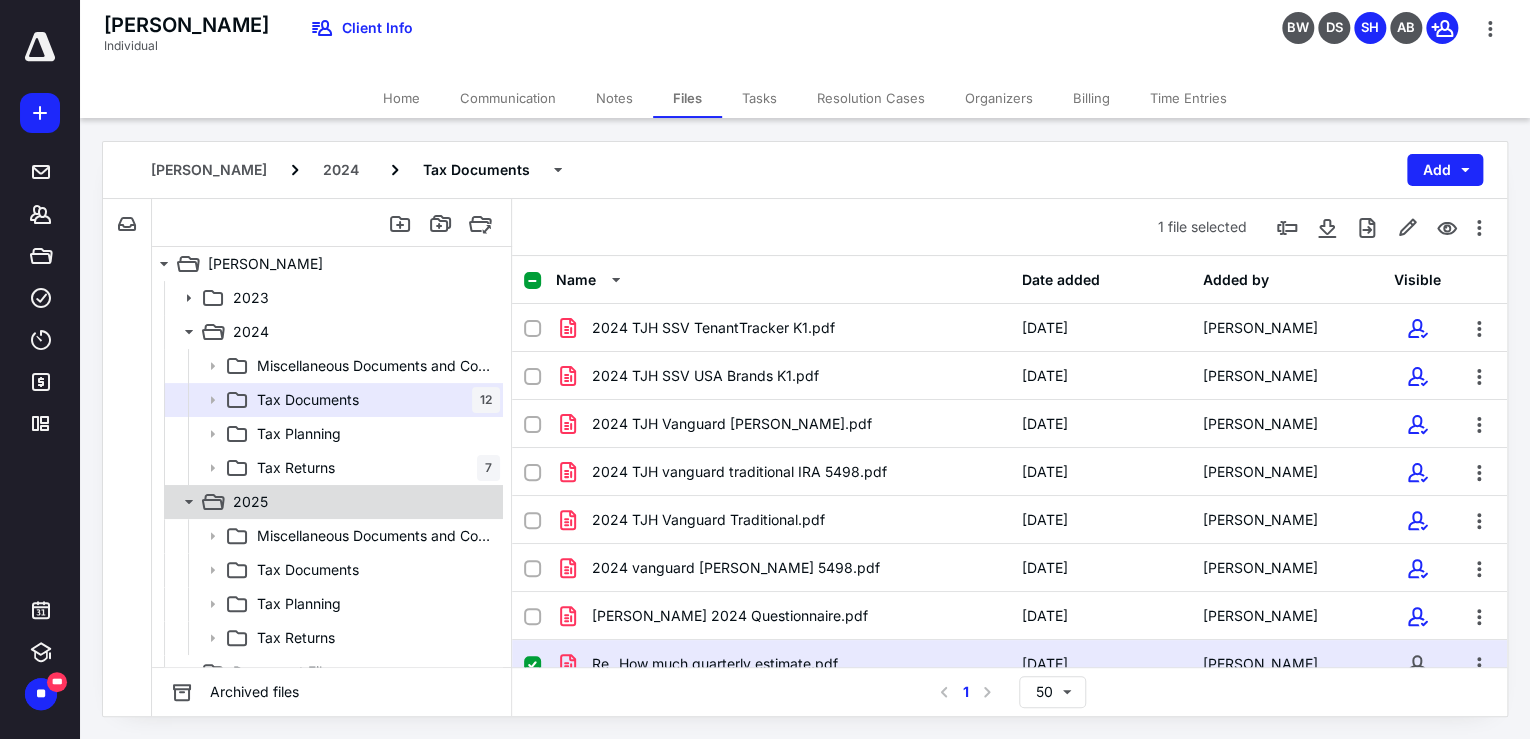 click 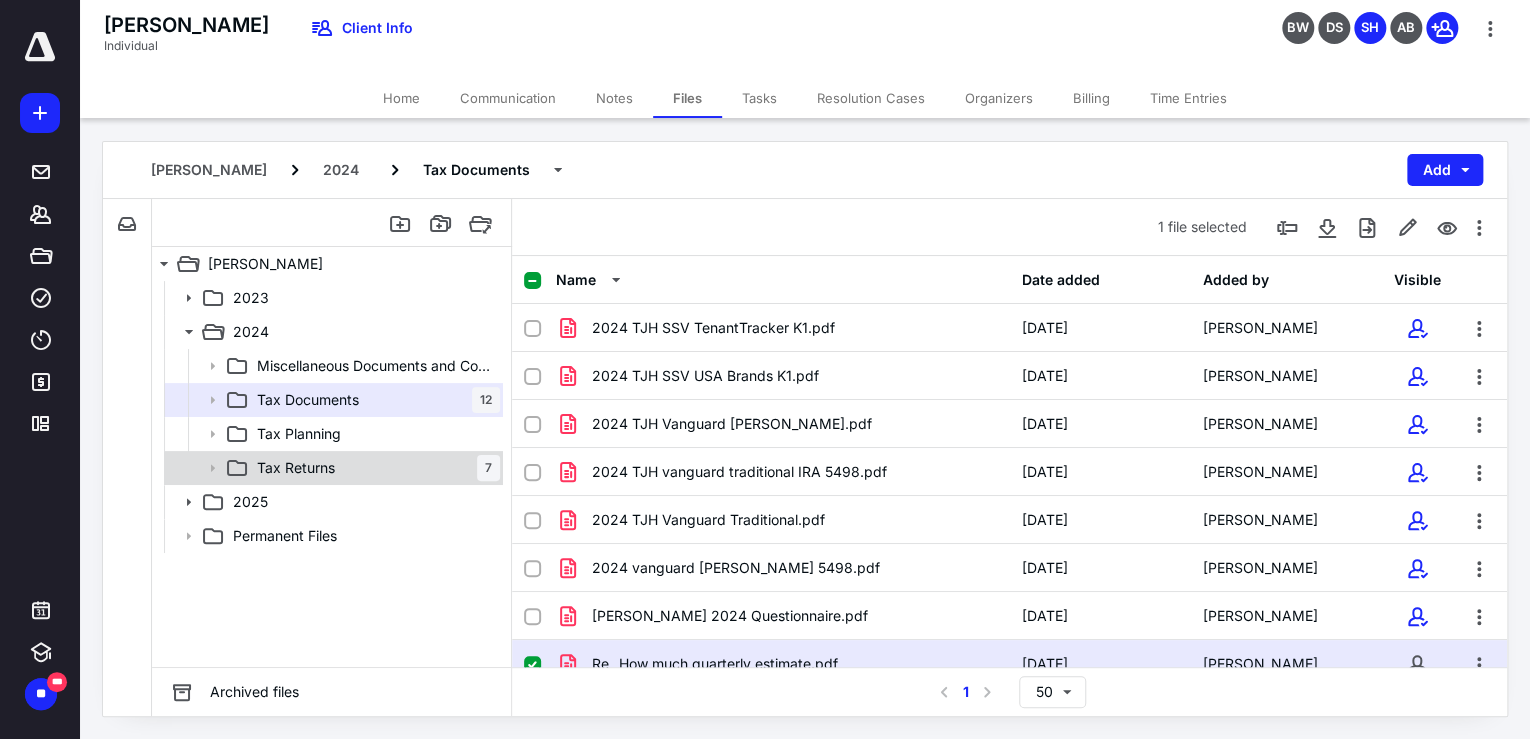 click on "Tax Returns 7" at bounding box center [374, 468] 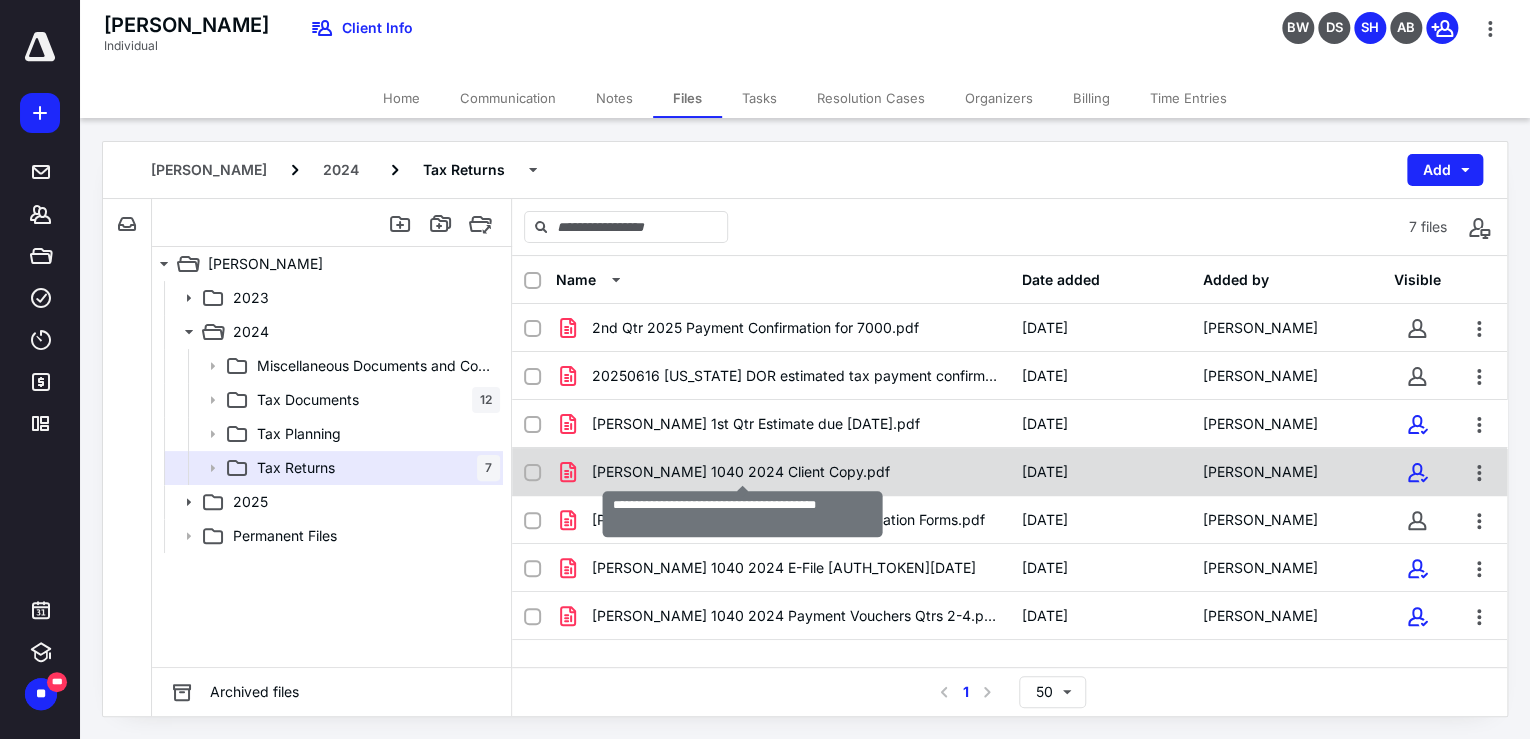 click on "[PERSON_NAME] 1040 2024 Client Copy.pdf" at bounding box center (741, 472) 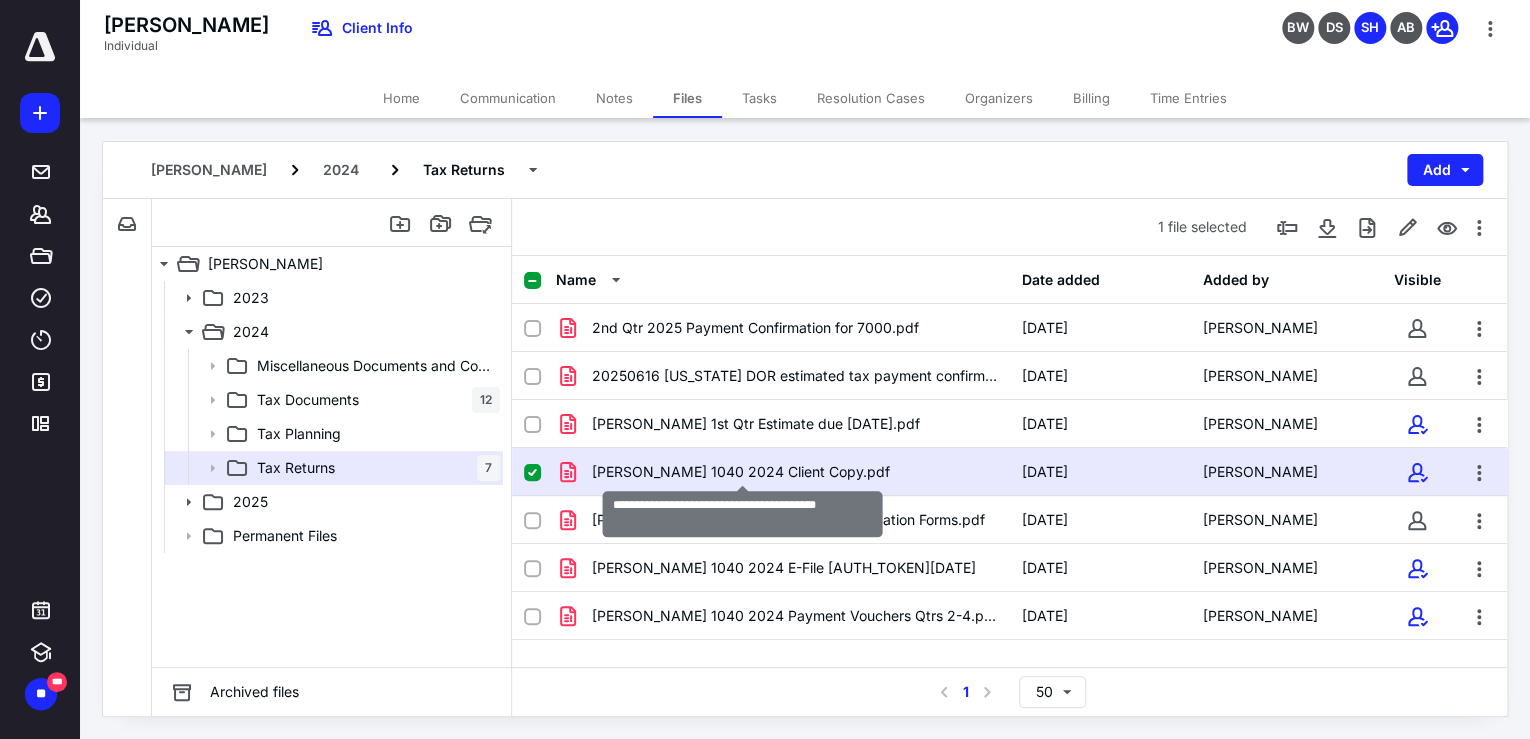 click on "[PERSON_NAME] 1040 2024 Client Copy.pdf" at bounding box center [741, 472] 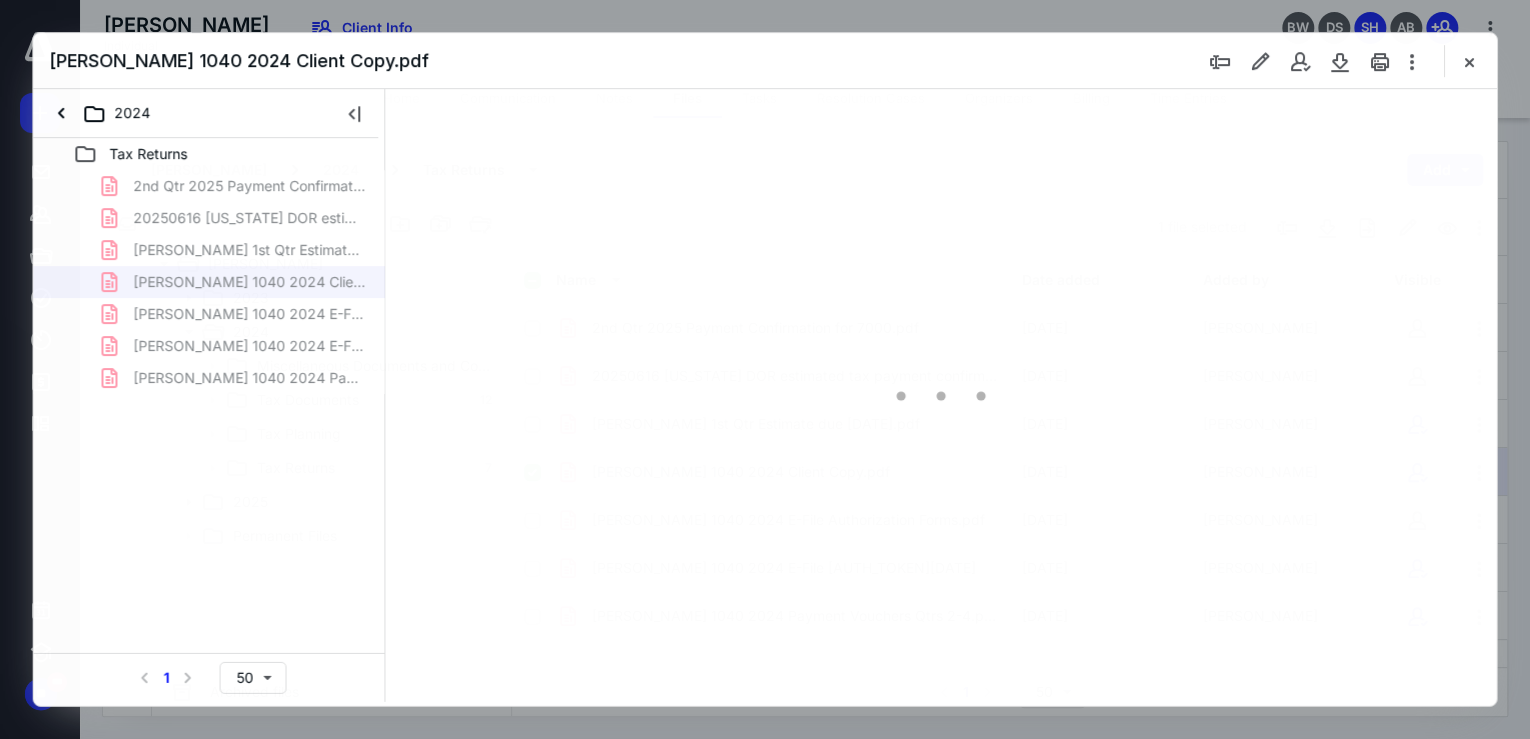 scroll, scrollTop: 0, scrollLeft: 0, axis: both 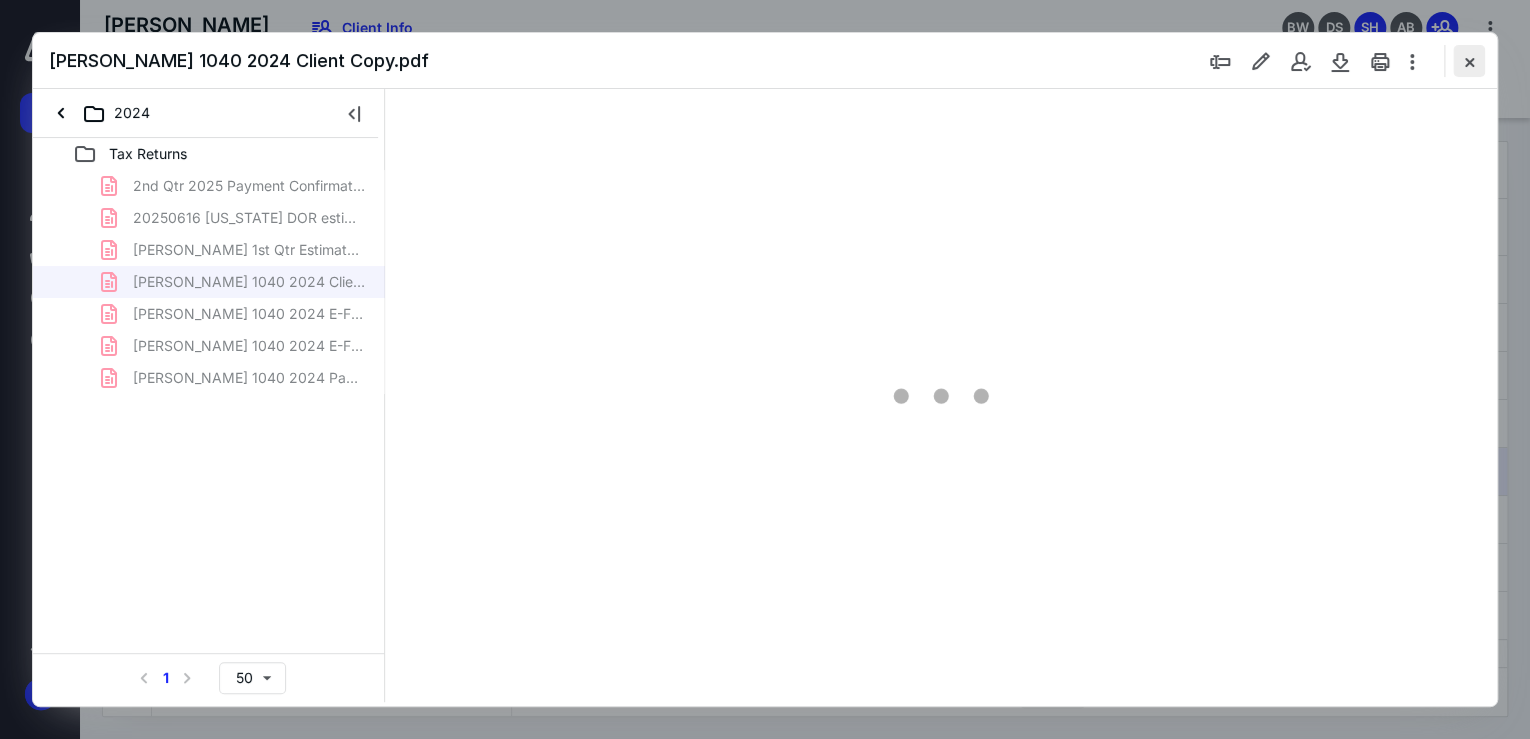 click at bounding box center [1469, 61] 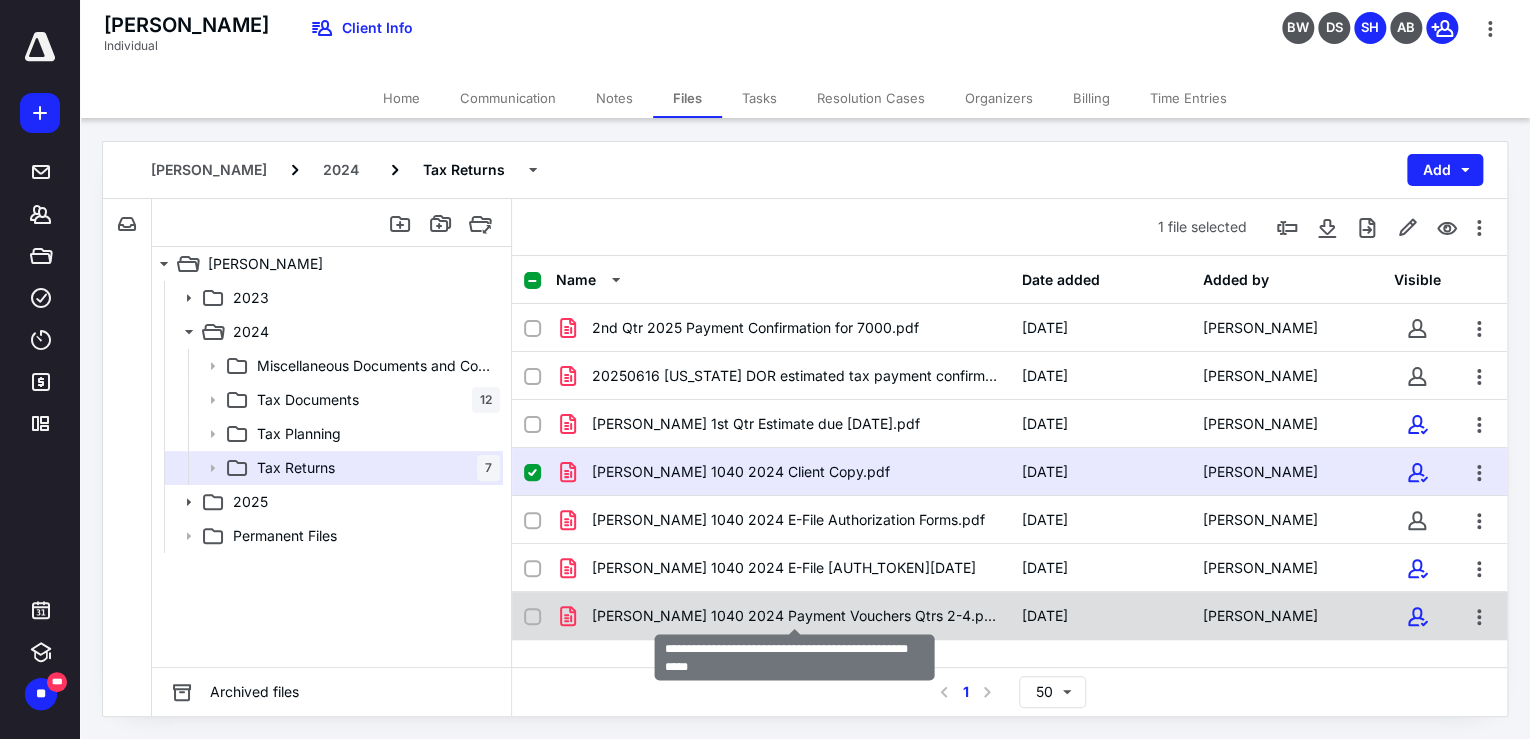 click on "[PERSON_NAME] 1040 2024 Payment Vouchers Qtrs 2-4.pdf" at bounding box center (794, 616) 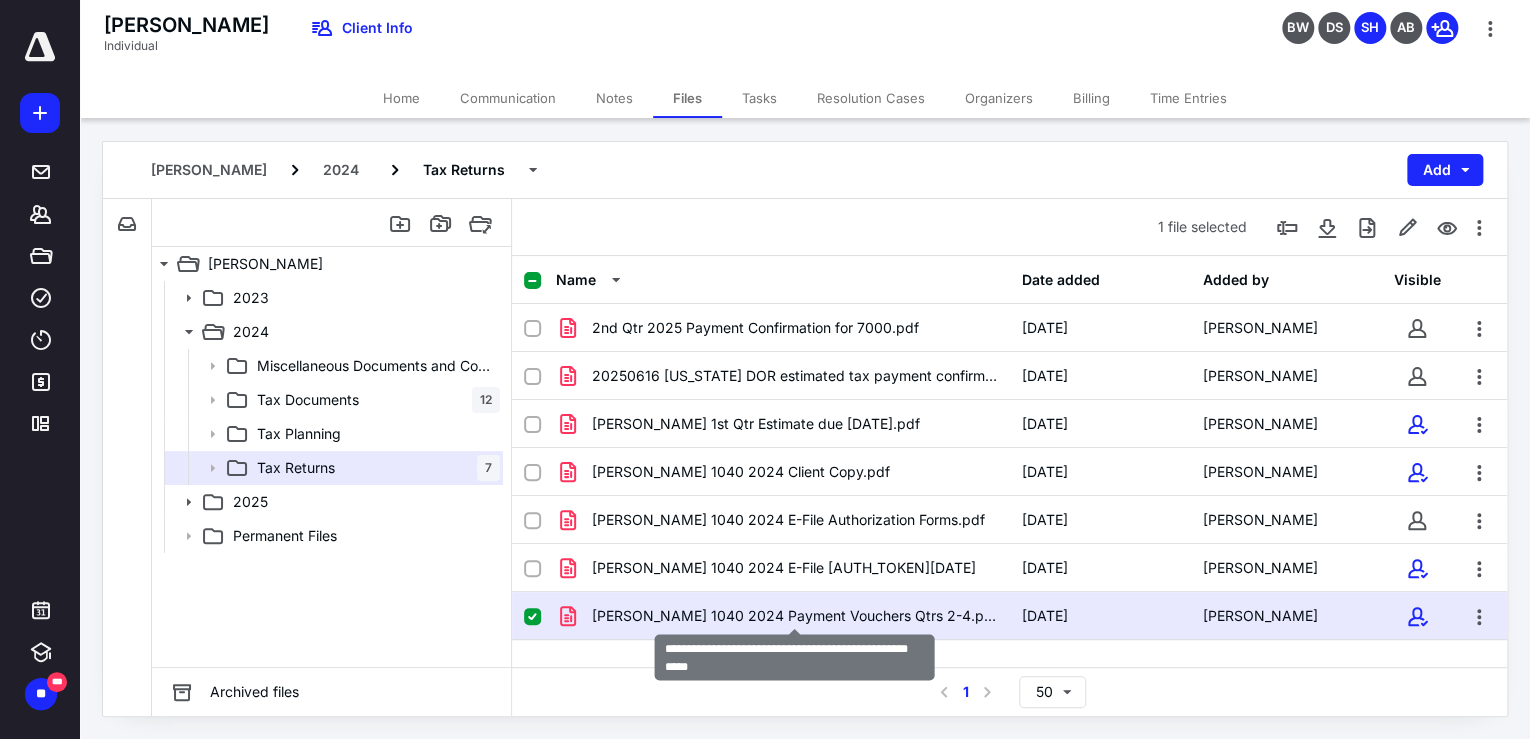 click on "[PERSON_NAME] 1040 2024 Payment Vouchers Qtrs 2-4.pdf" at bounding box center [794, 616] 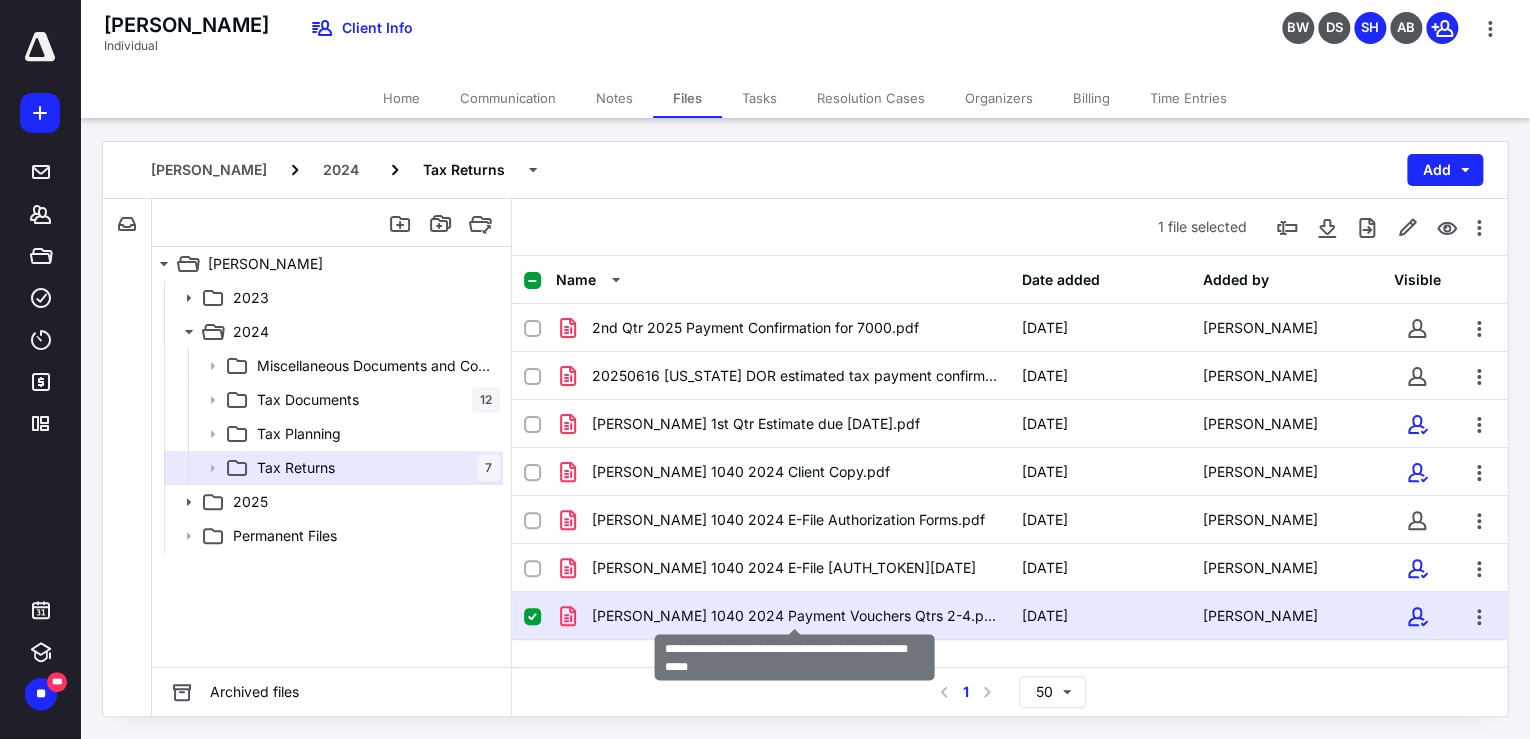 click on "[PERSON_NAME] 1040 2024 Payment Vouchers Qtrs 2-4.pdf" at bounding box center [794, 616] 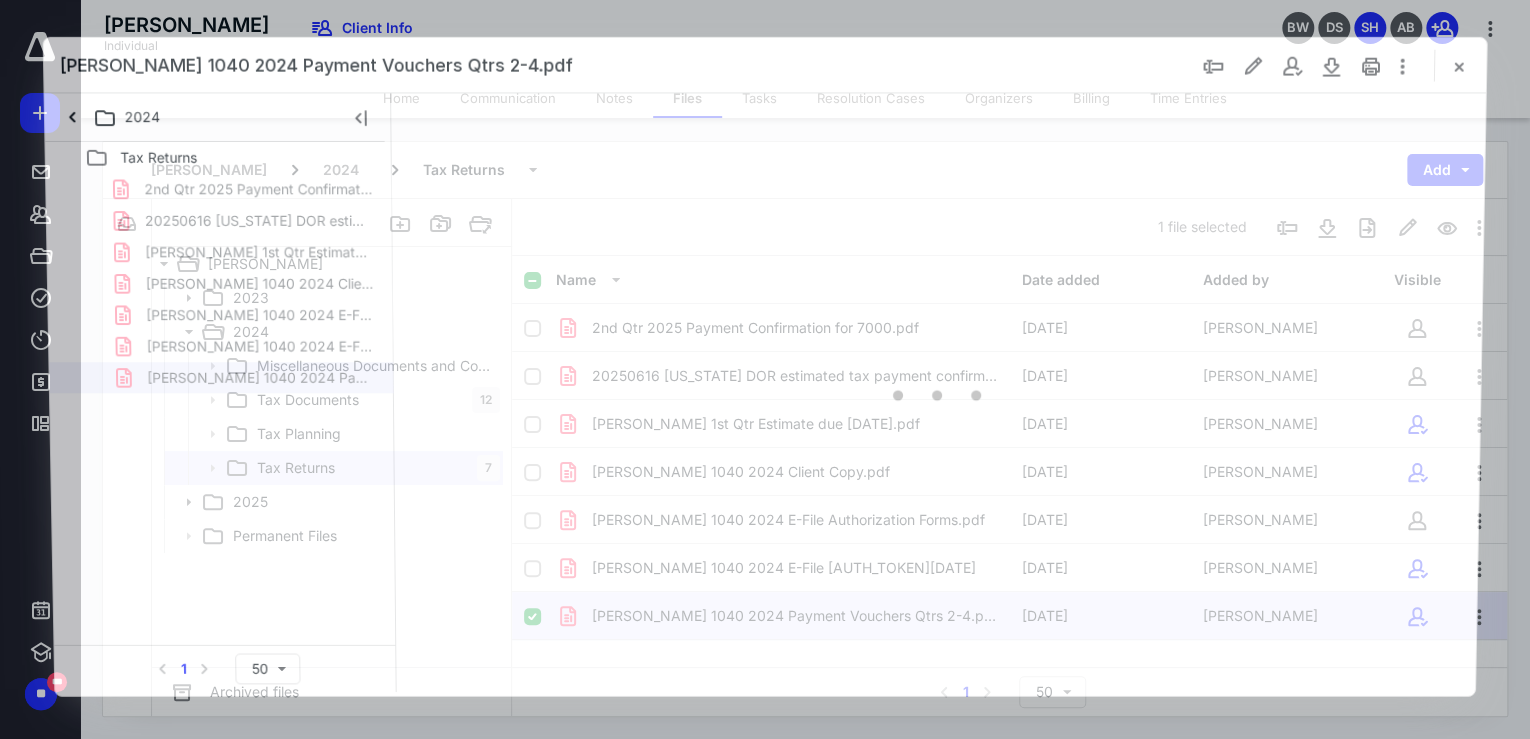 scroll, scrollTop: 0, scrollLeft: 0, axis: both 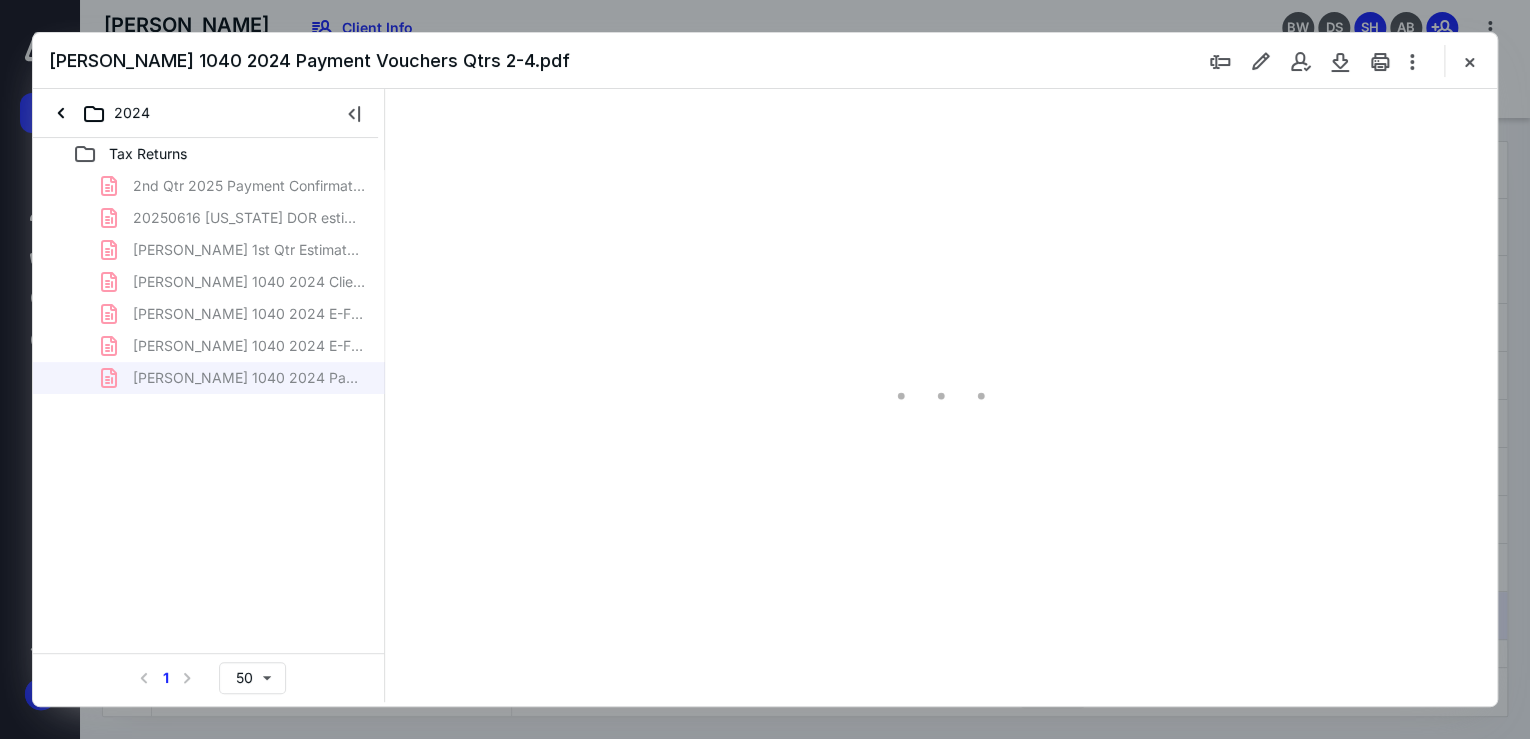 type on "177" 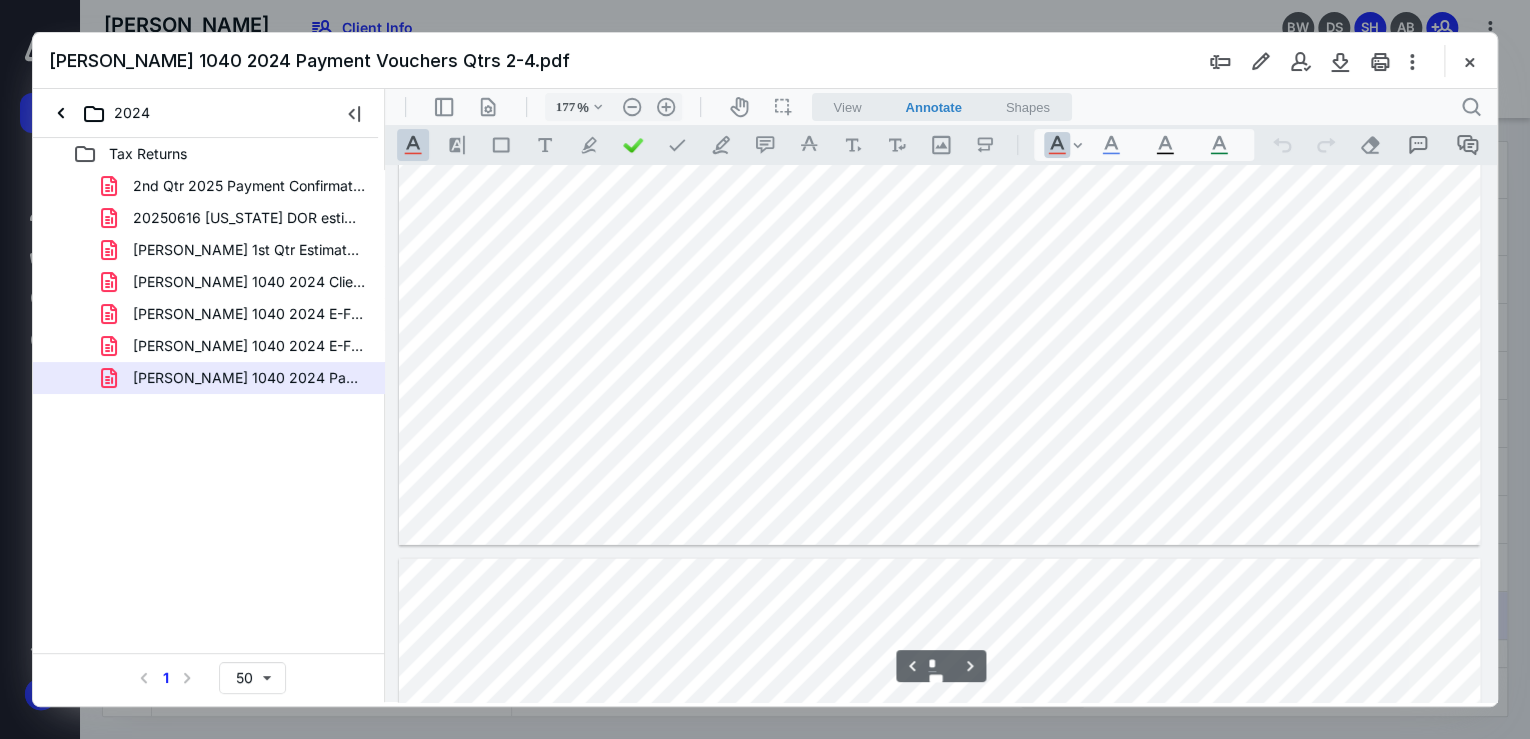 type on "*" 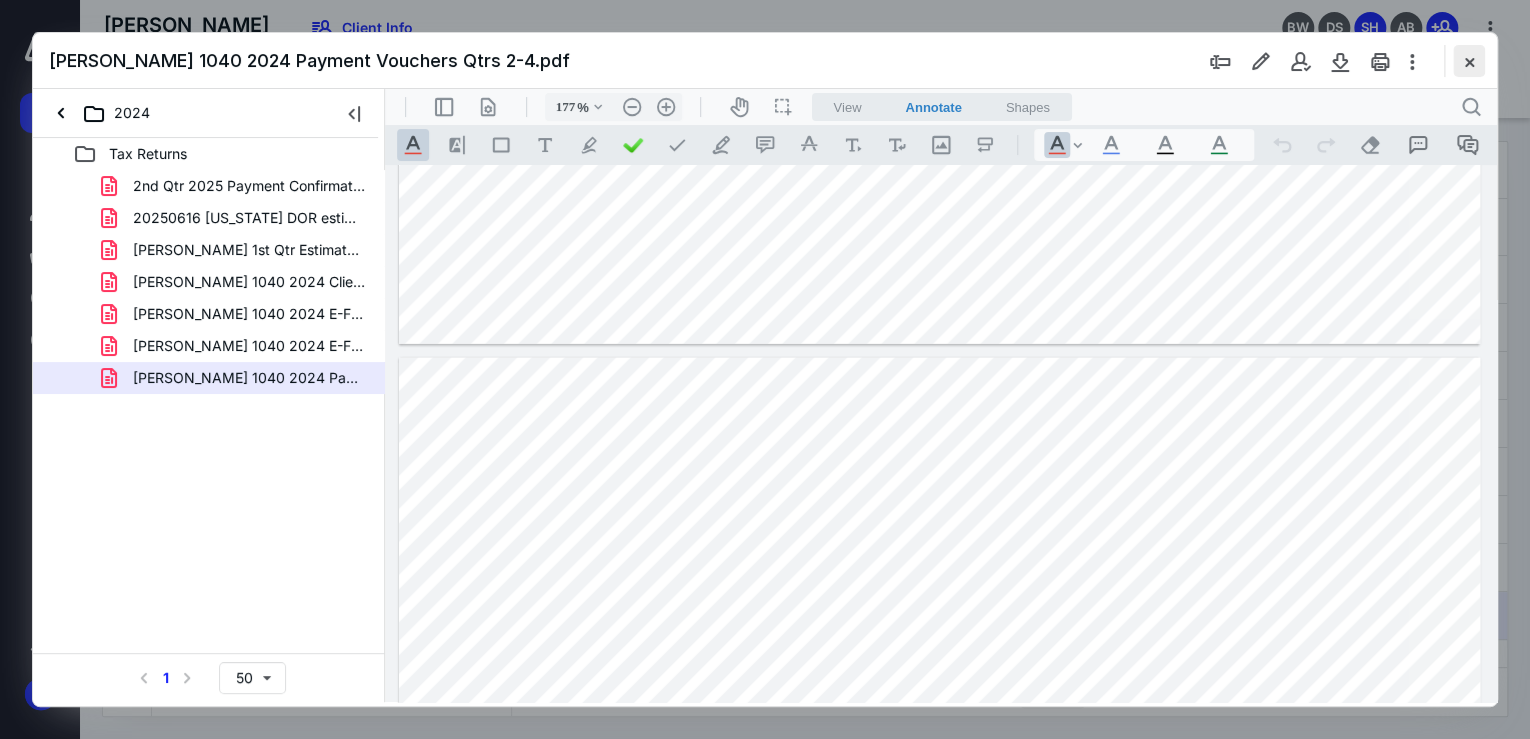 click at bounding box center (1469, 61) 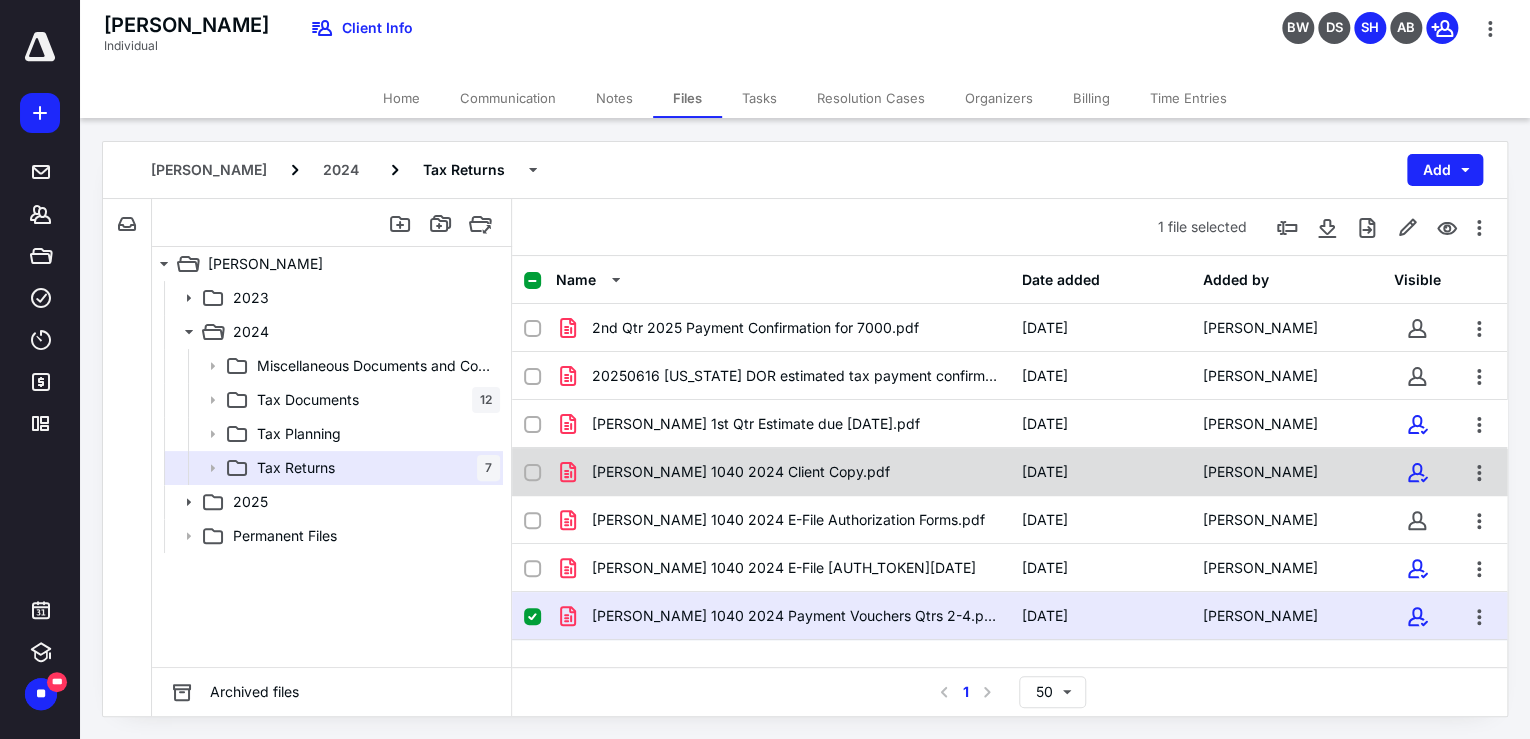 click on "[PERSON_NAME] 1040 2024 Client Copy.pdf" at bounding box center (741, 472) 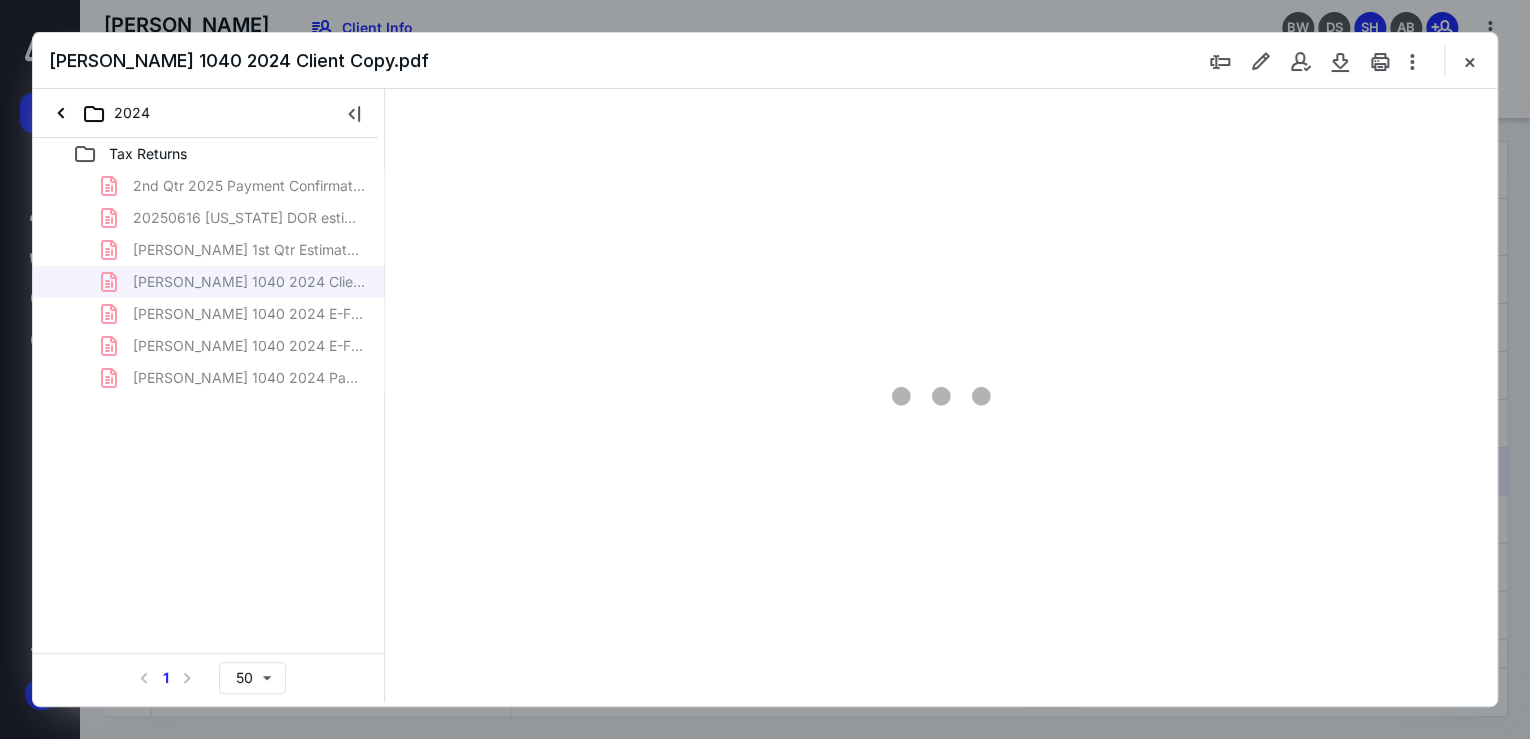 scroll, scrollTop: 0, scrollLeft: 0, axis: both 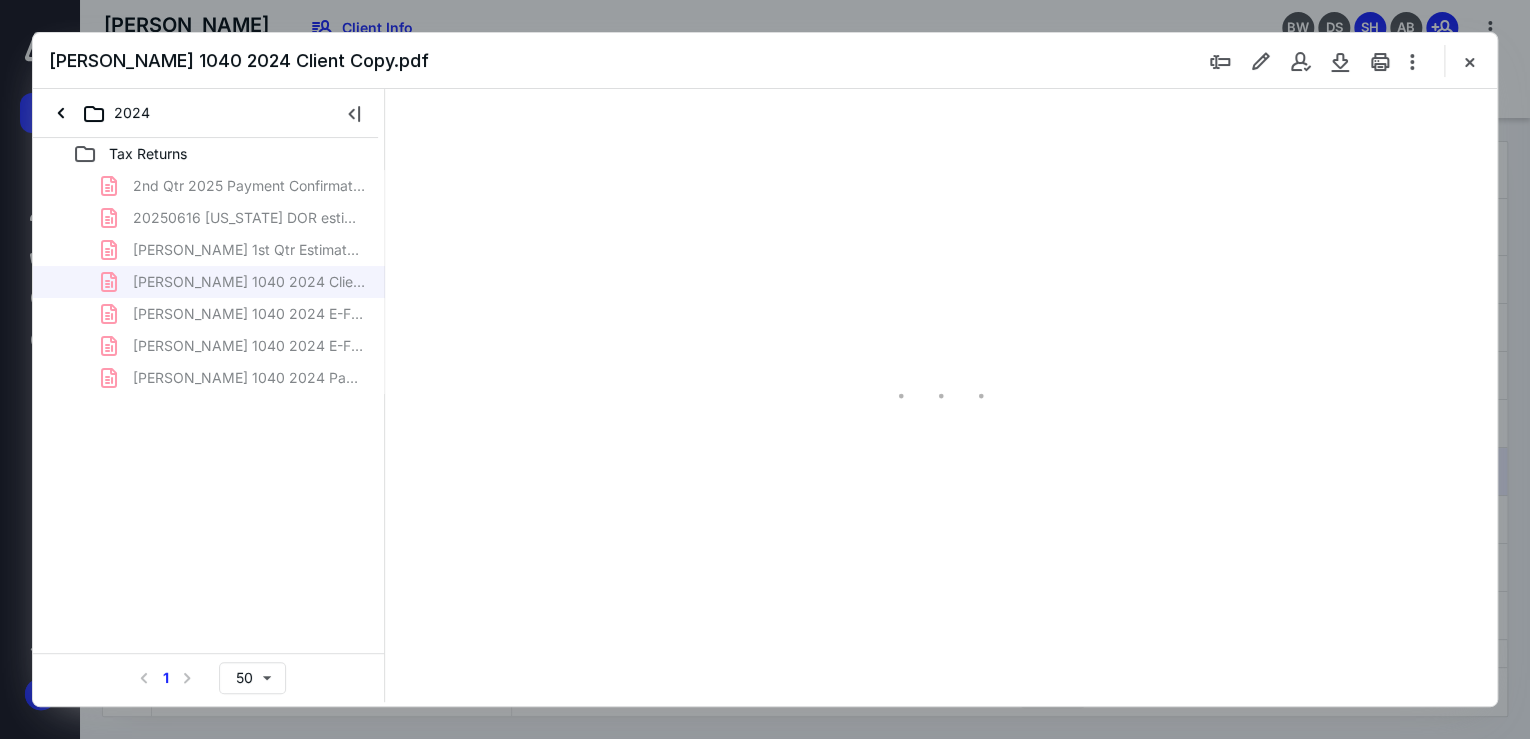 type on "178" 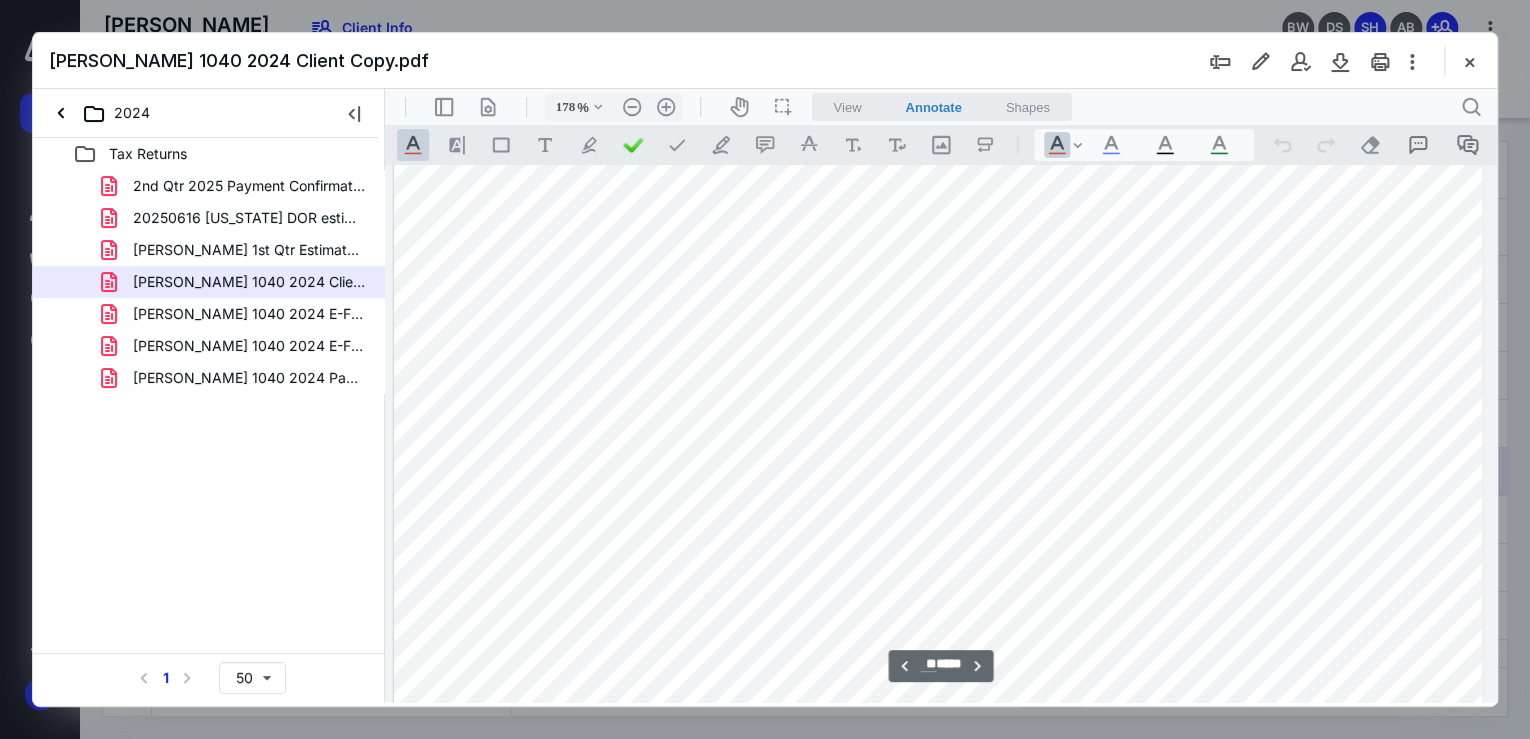 scroll, scrollTop: 17203, scrollLeft: 158, axis: both 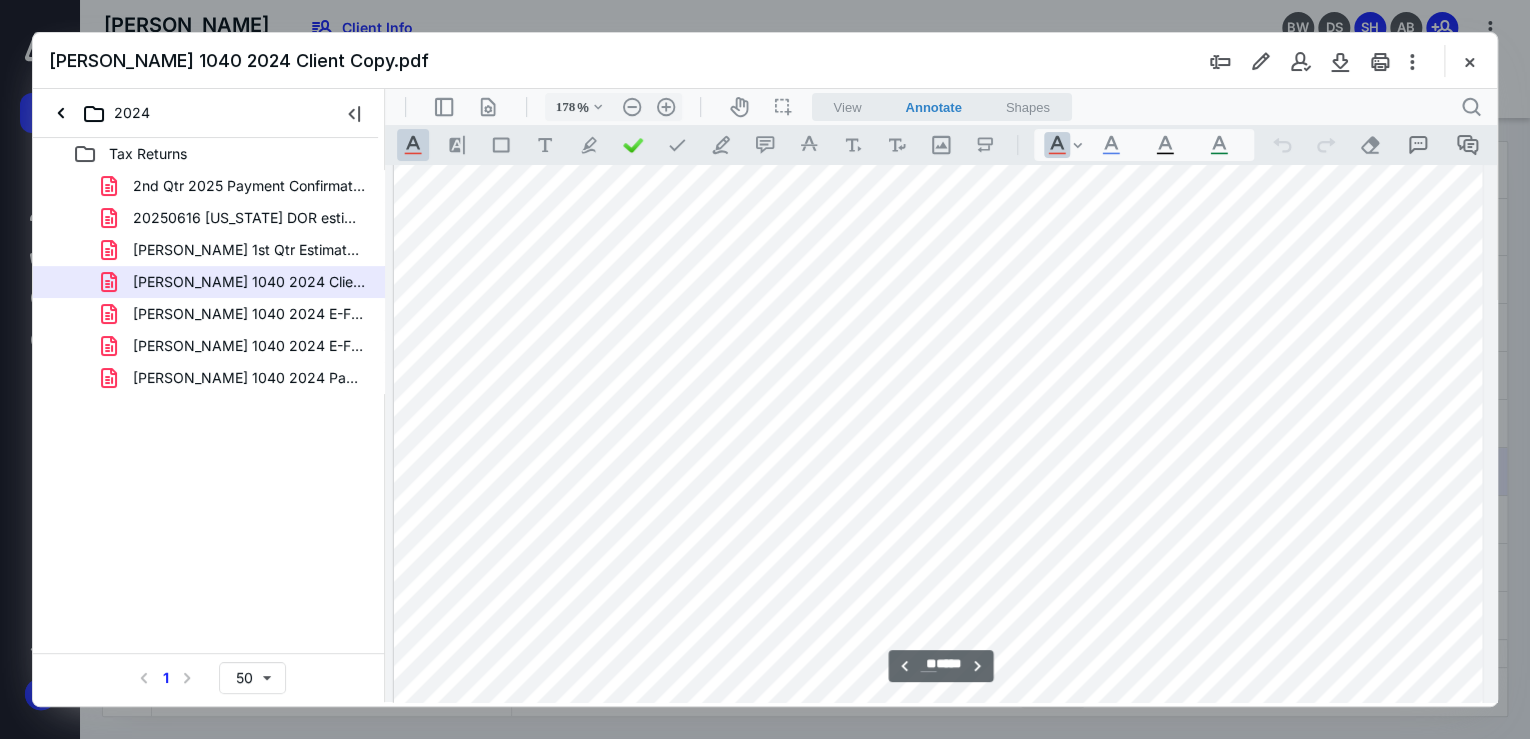 click at bounding box center (938, 262) 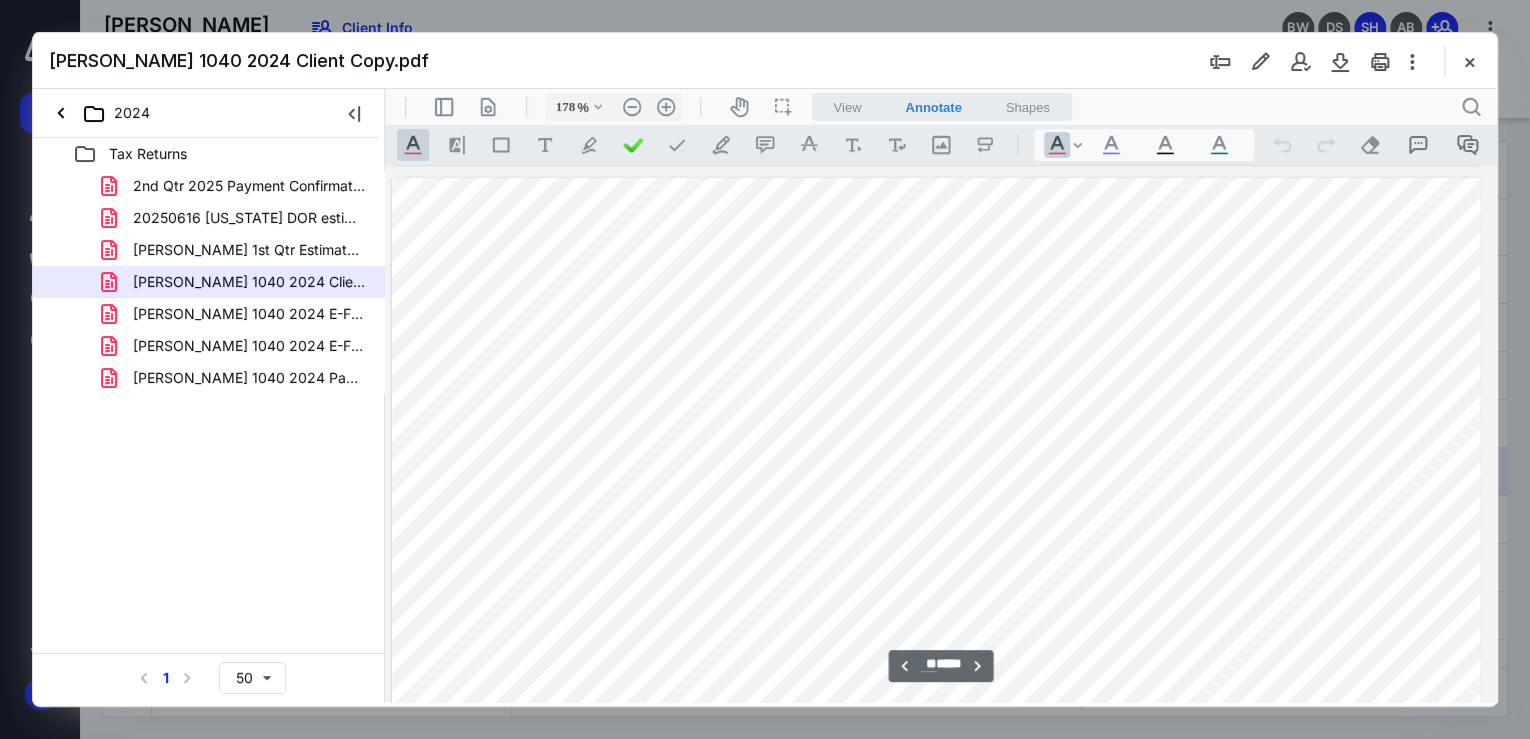 scroll, scrollTop: 73582, scrollLeft: 0, axis: vertical 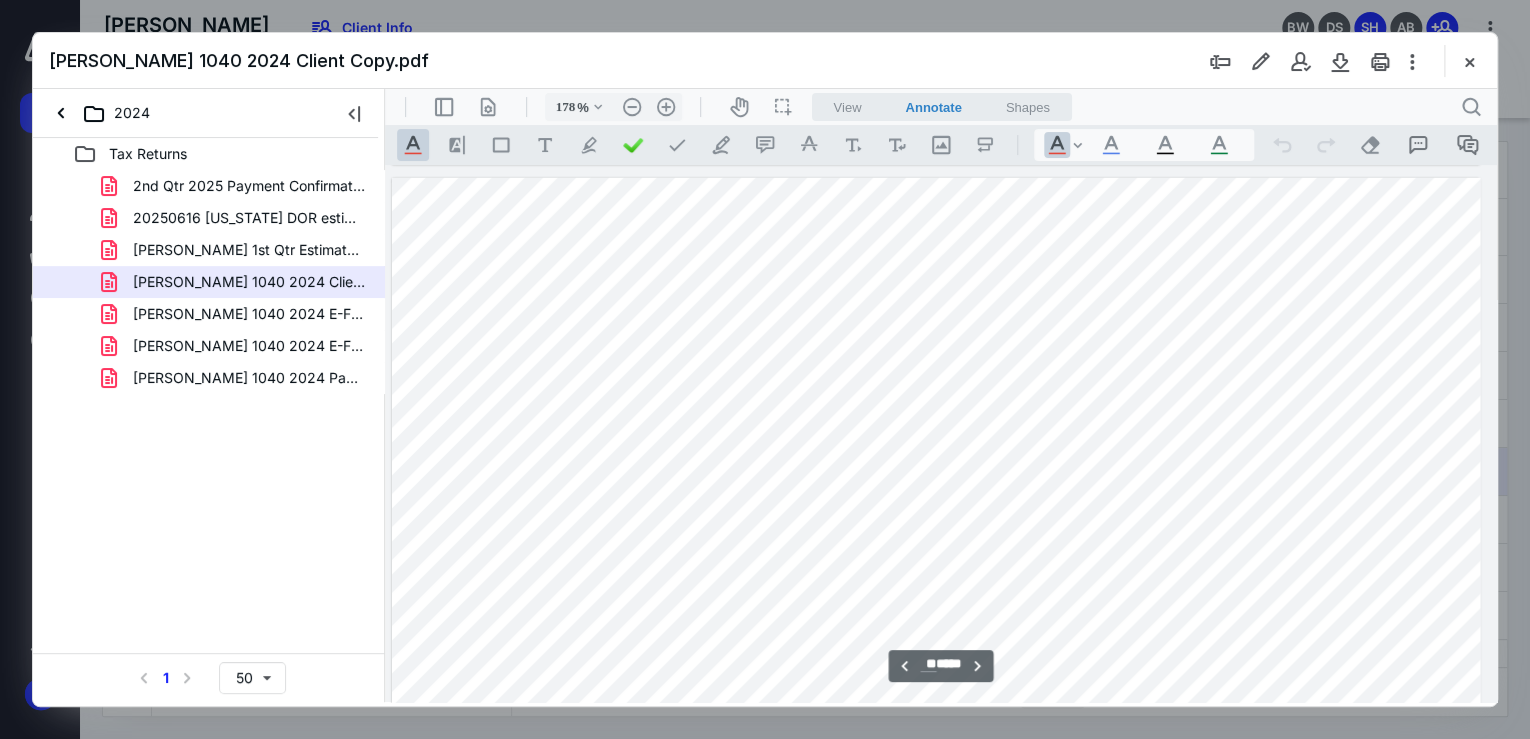 type on "**" 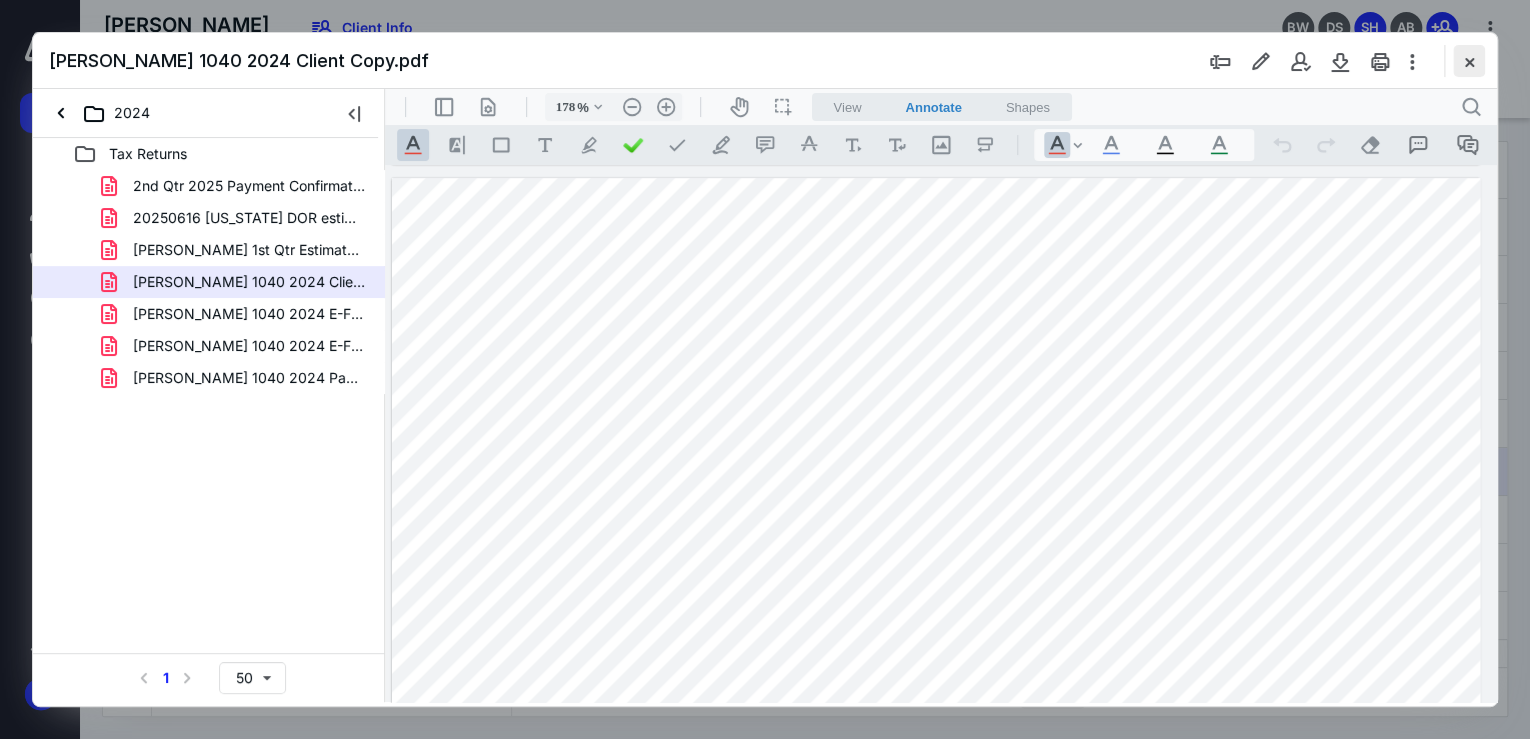 click at bounding box center (1469, 61) 